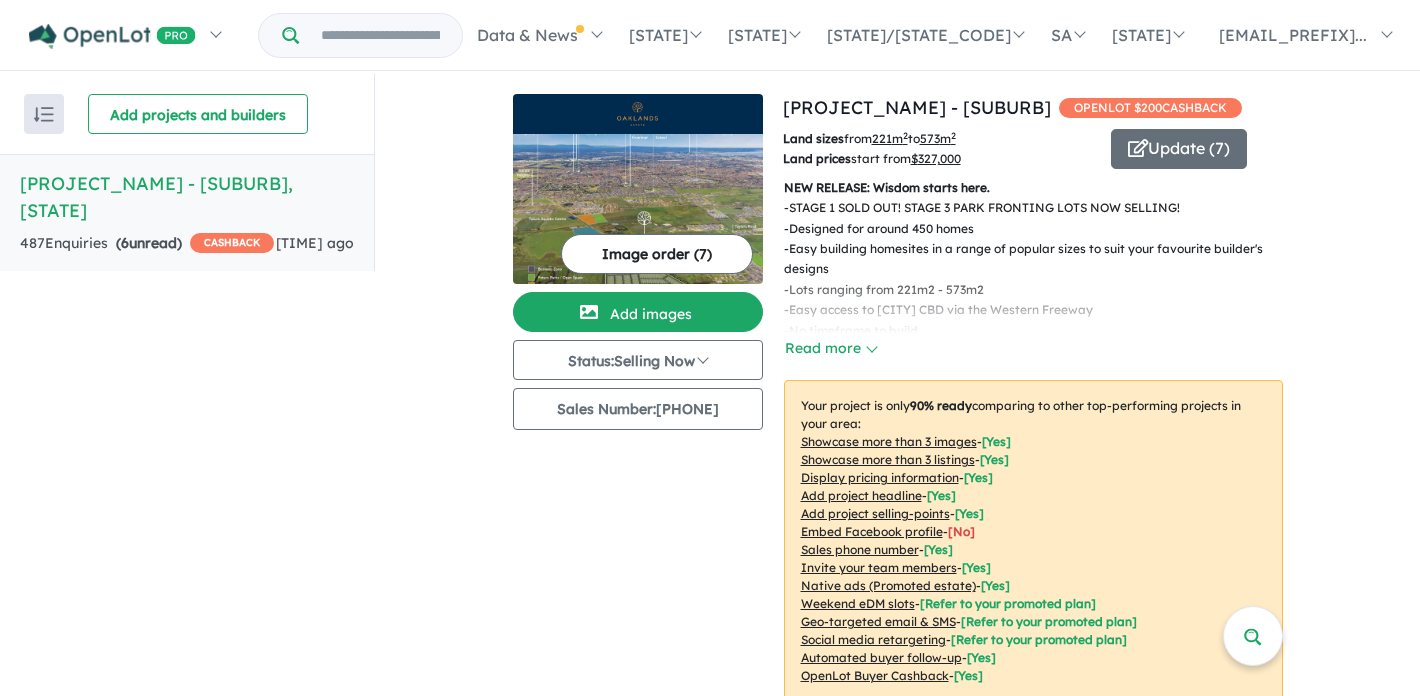 scroll, scrollTop: 2, scrollLeft: 0, axis: vertical 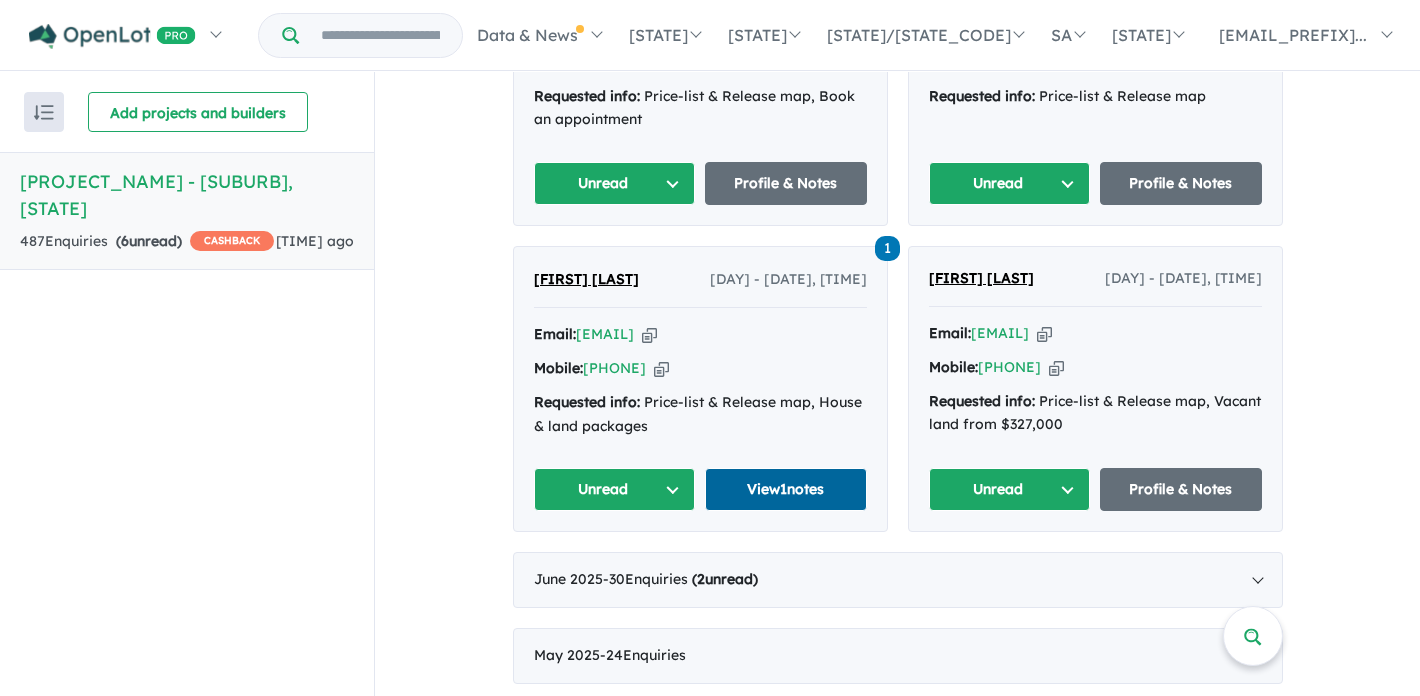click on "View  1  notes" at bounding box center [786, 555] 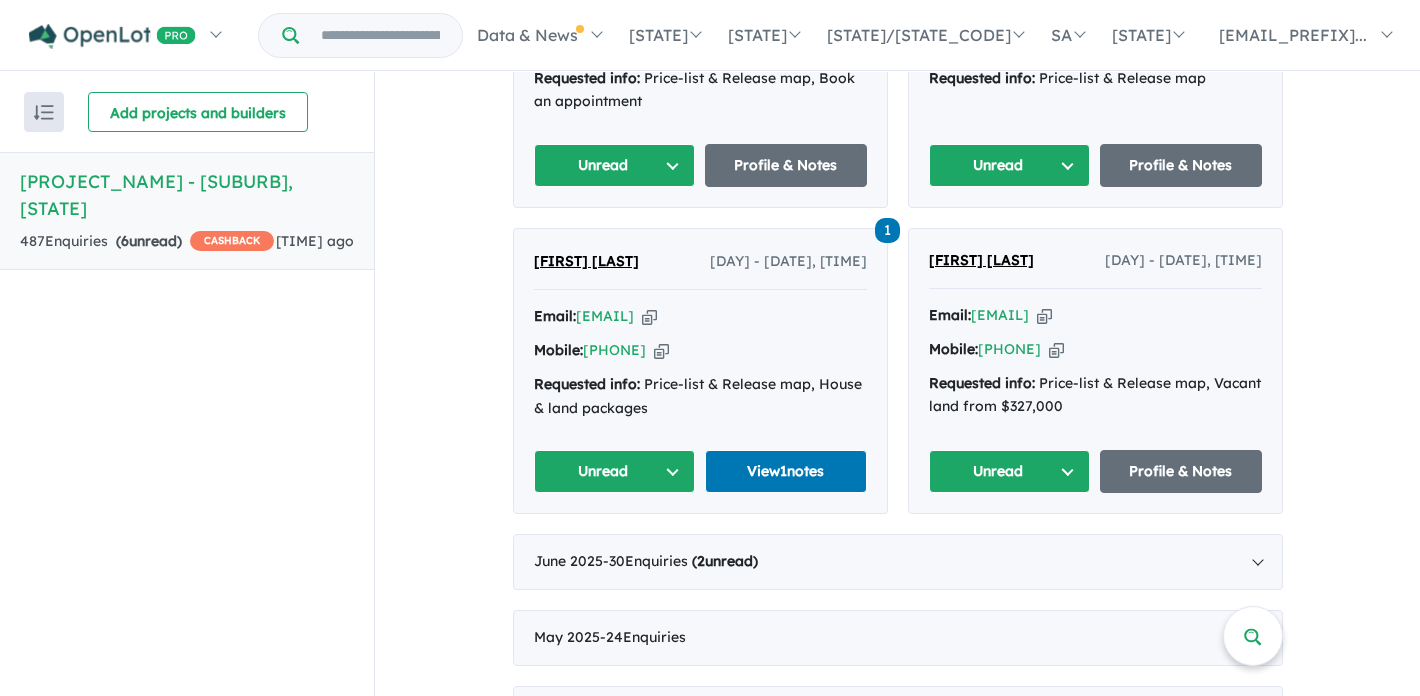 scroll, scrollTop: 1008, scrollLeft: 0, axis: vertical 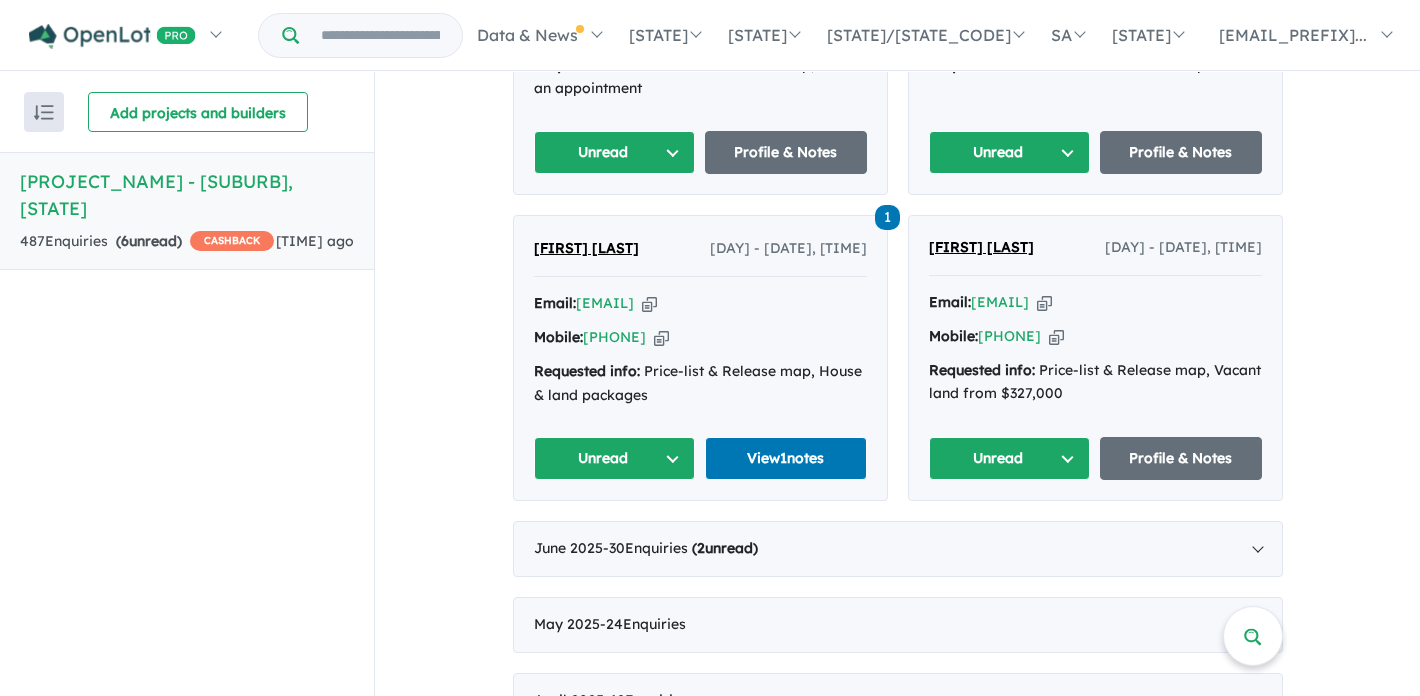 click on "Unread" at bounding box center (615, 524) 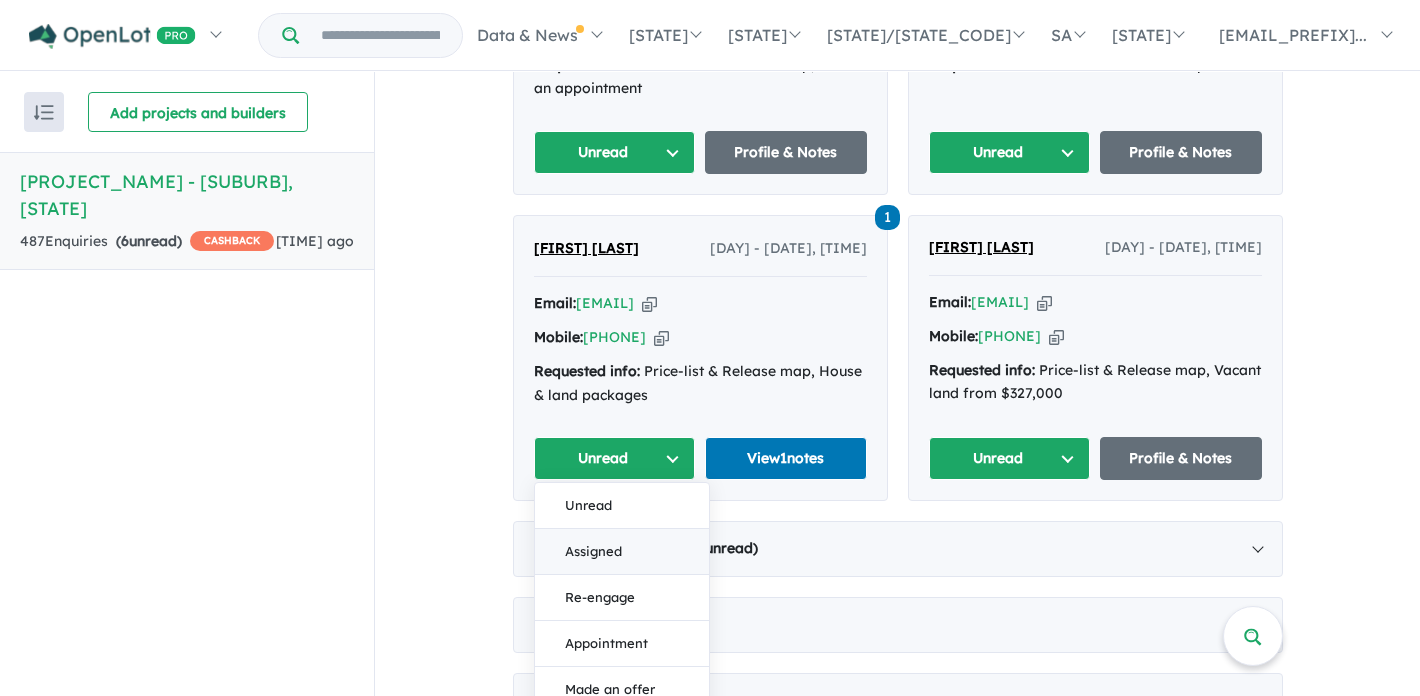 click on "Assigned" at bounding box center [622, 618] 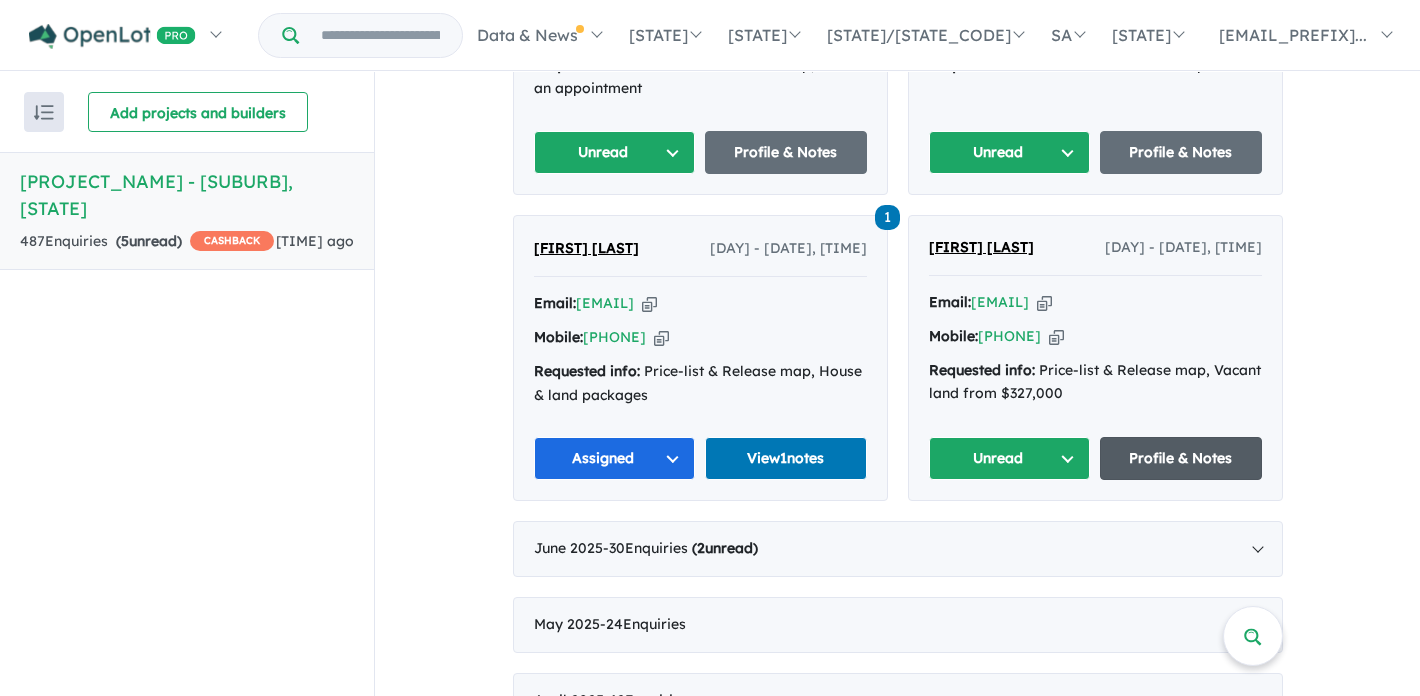 click on "Profile & Notes" at bounding box center (1181, 524) 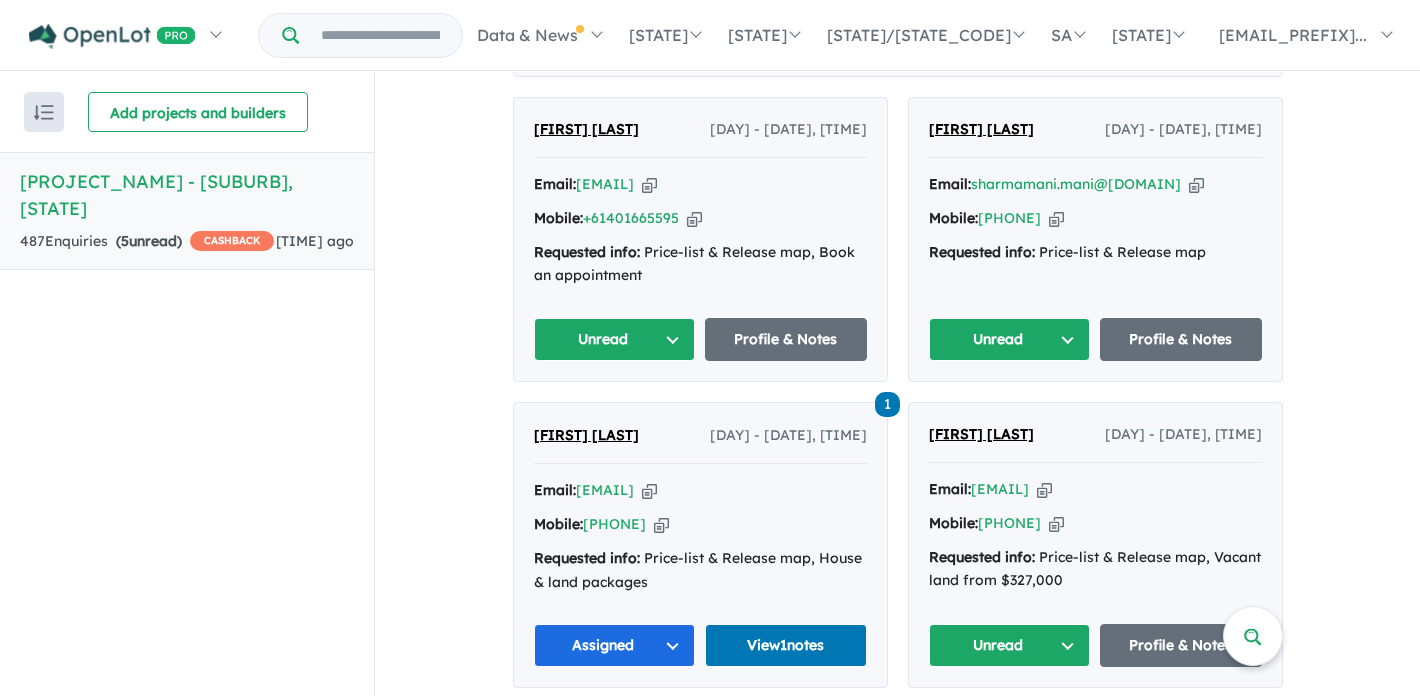 scroll, scrollTop: 814, scrollLeft: 0, axis: vertical 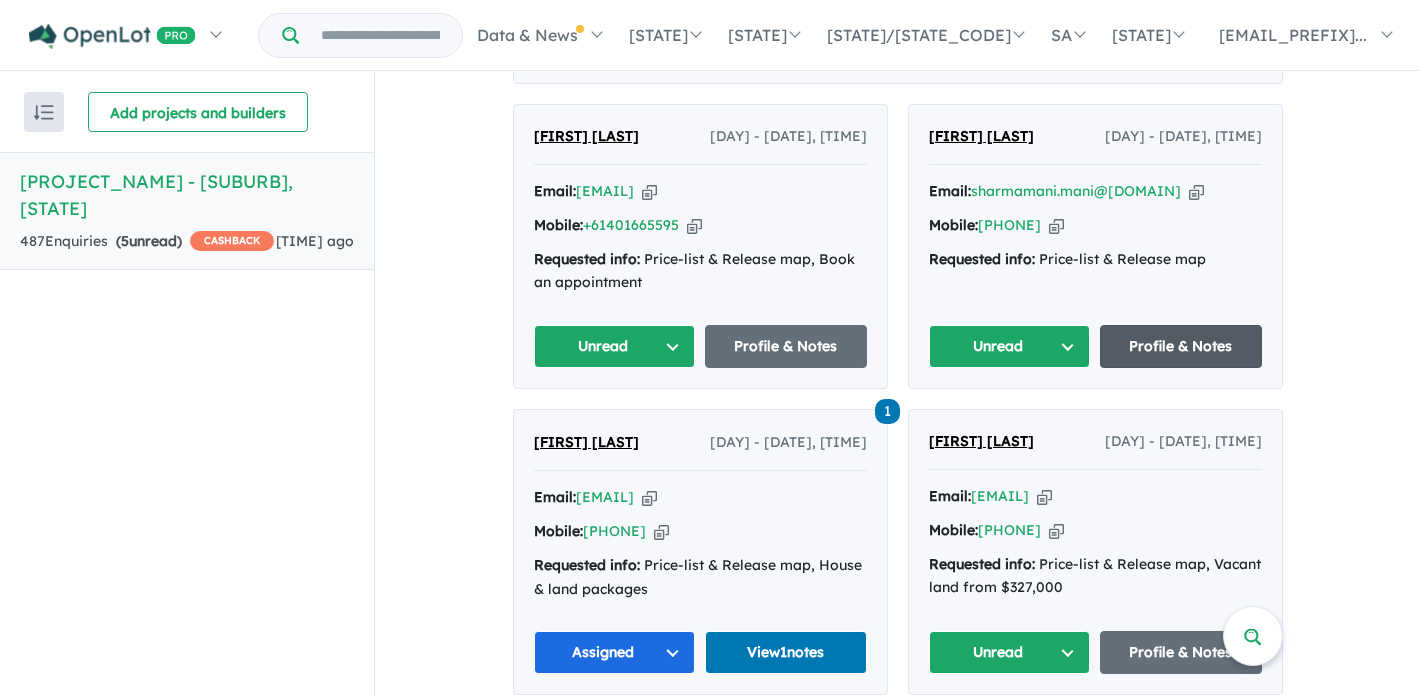 click on "Profile & Notes" at bounding box center (1181, 388) 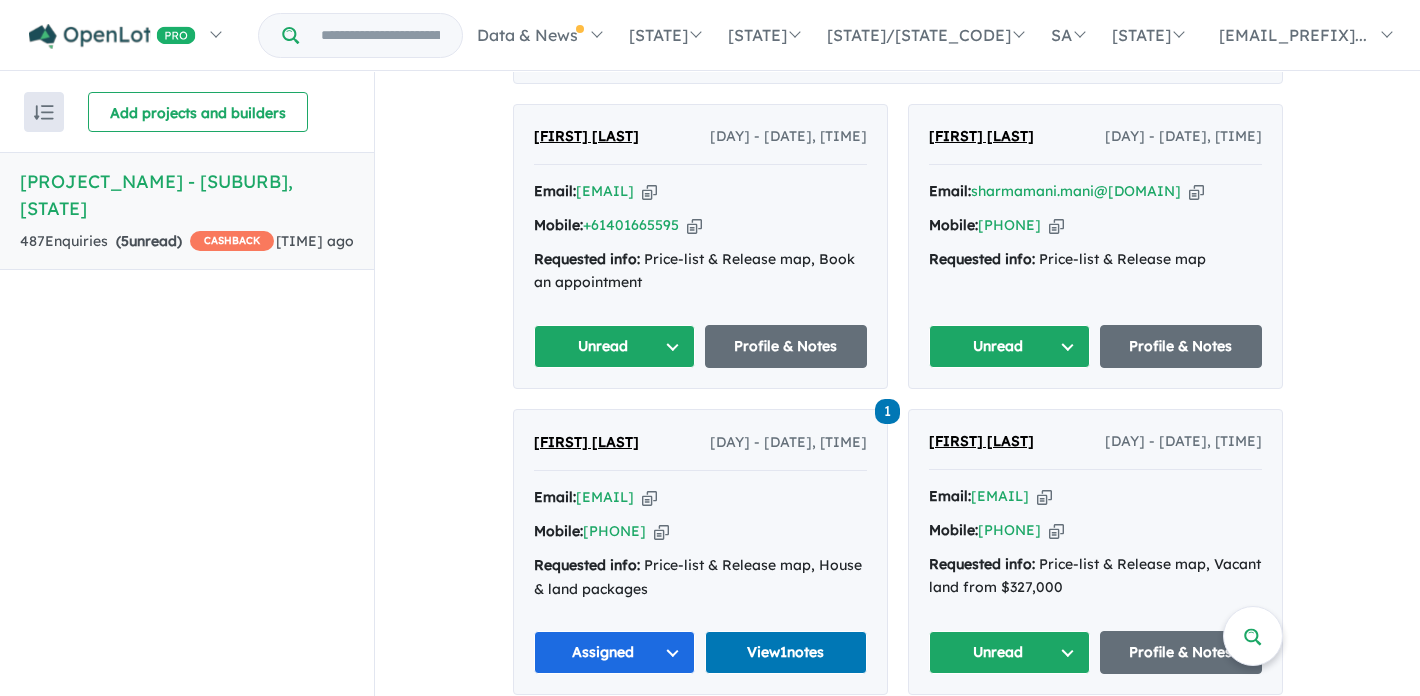 click at bounding box center (649, 233) 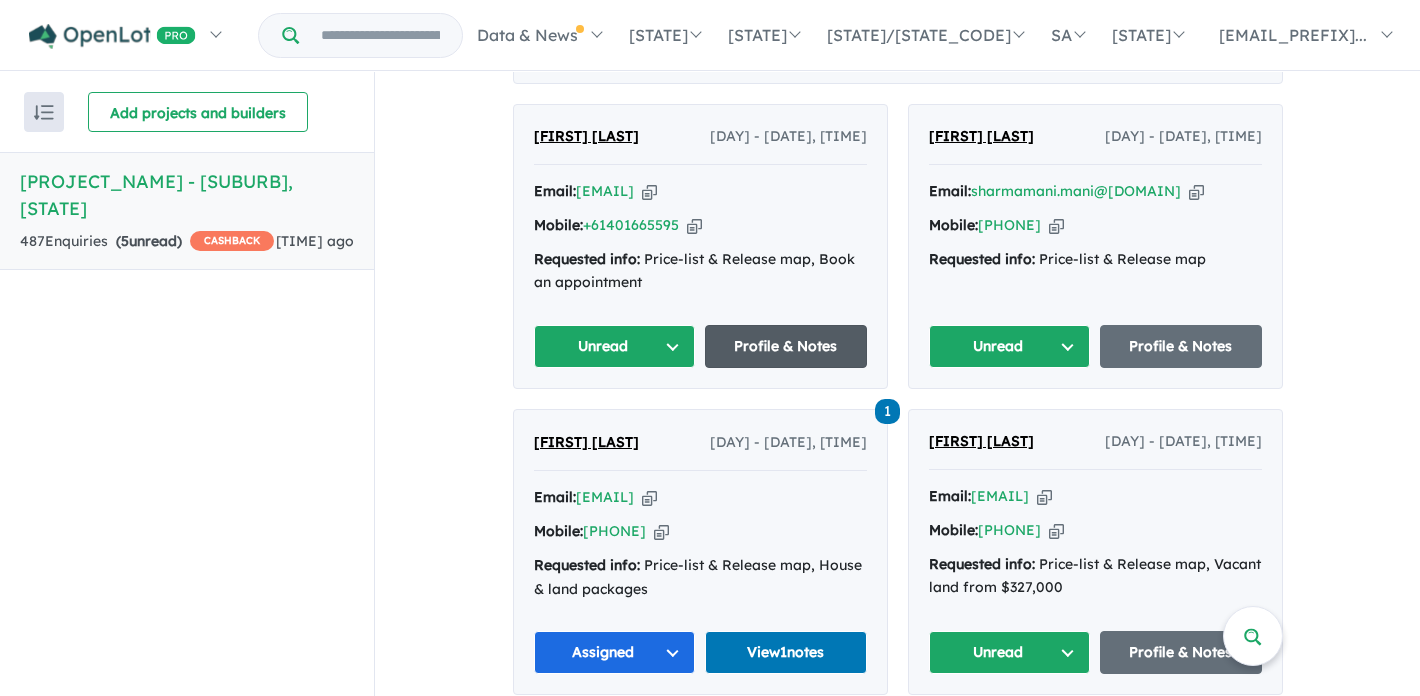 click on "Profile & Notes" at bounding box center (786, 388) 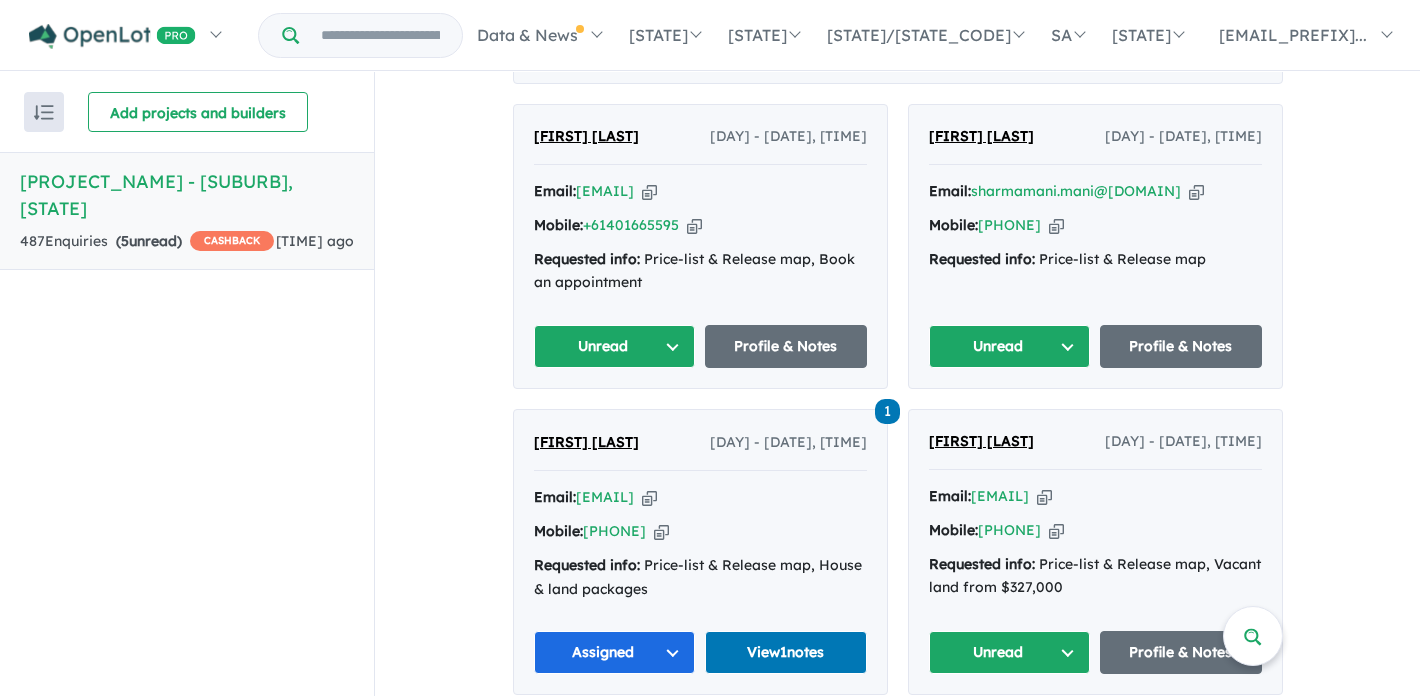 click on "Email:  [EMAIL] Copied!" at bounding box center (700, 234) 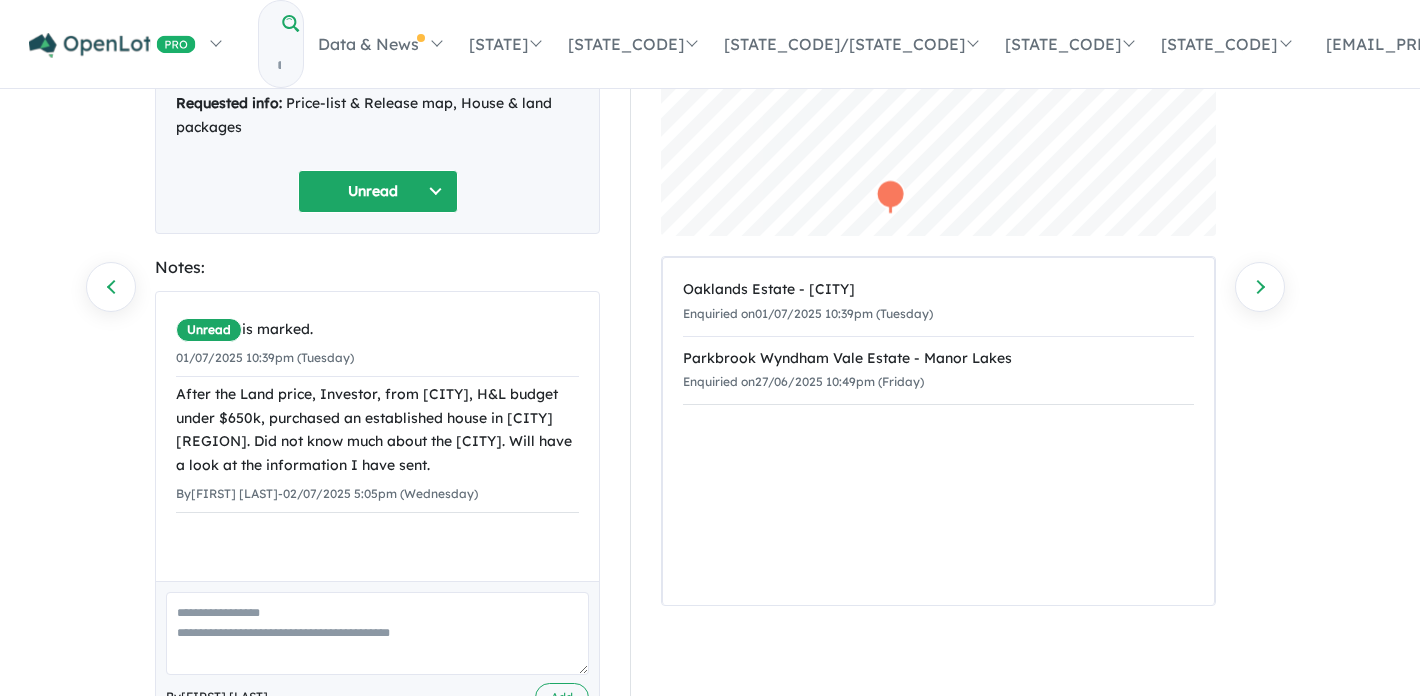 scroll, scrollTop: 85, scrollLeft: 0, axis: vertical 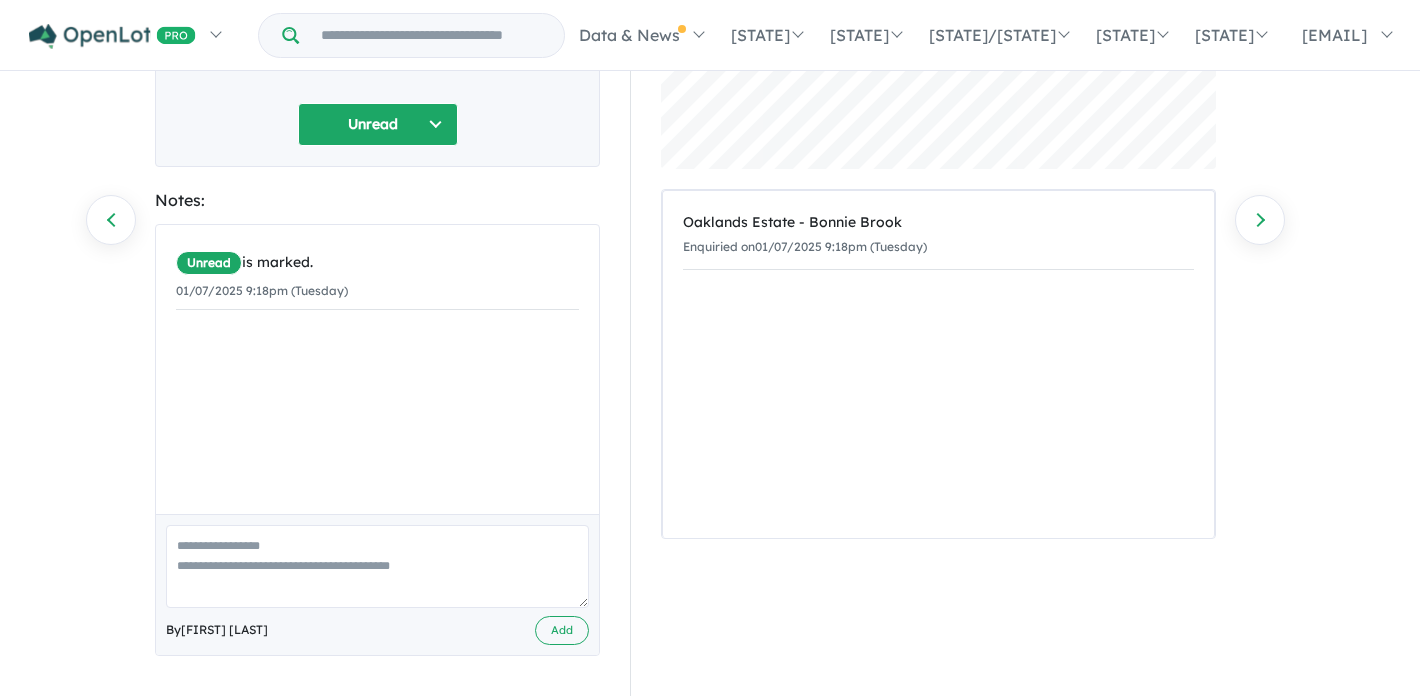 click on "Unread" at bounding box center (378, 124) 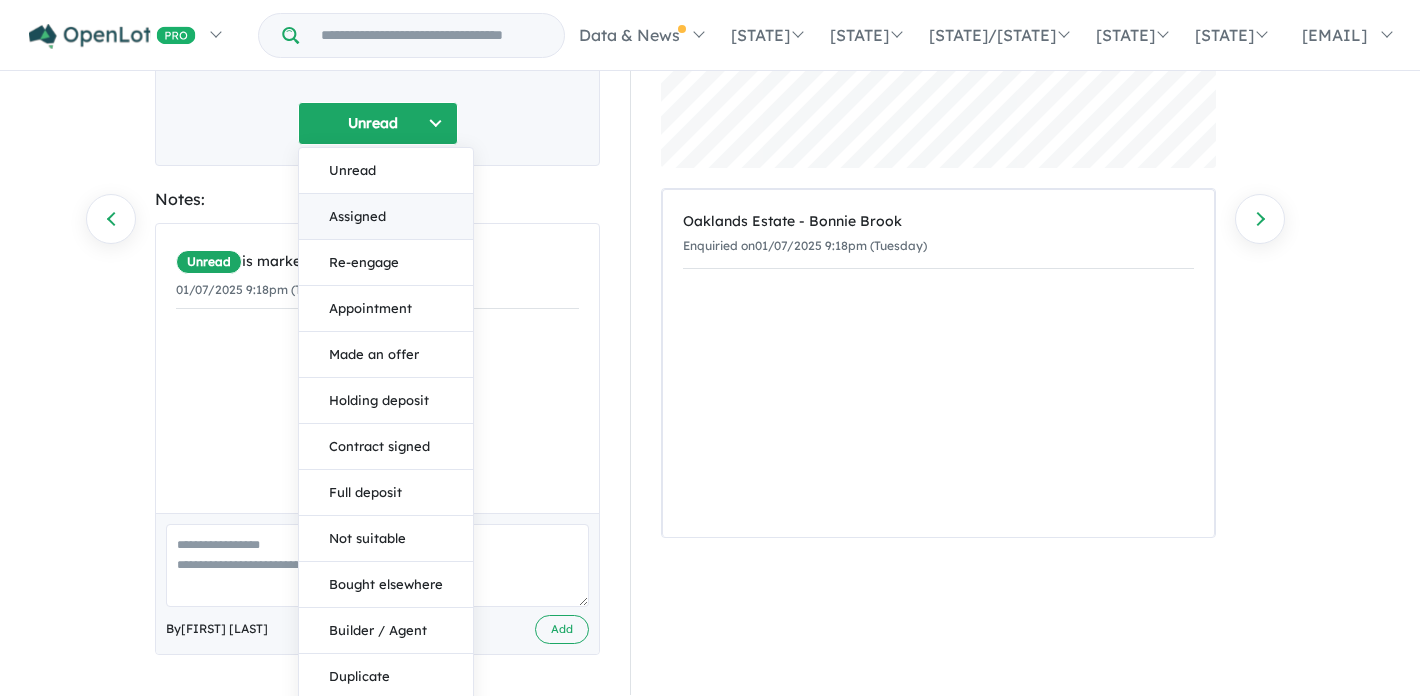 click on "Assigned" at bounding box center [386, 217] 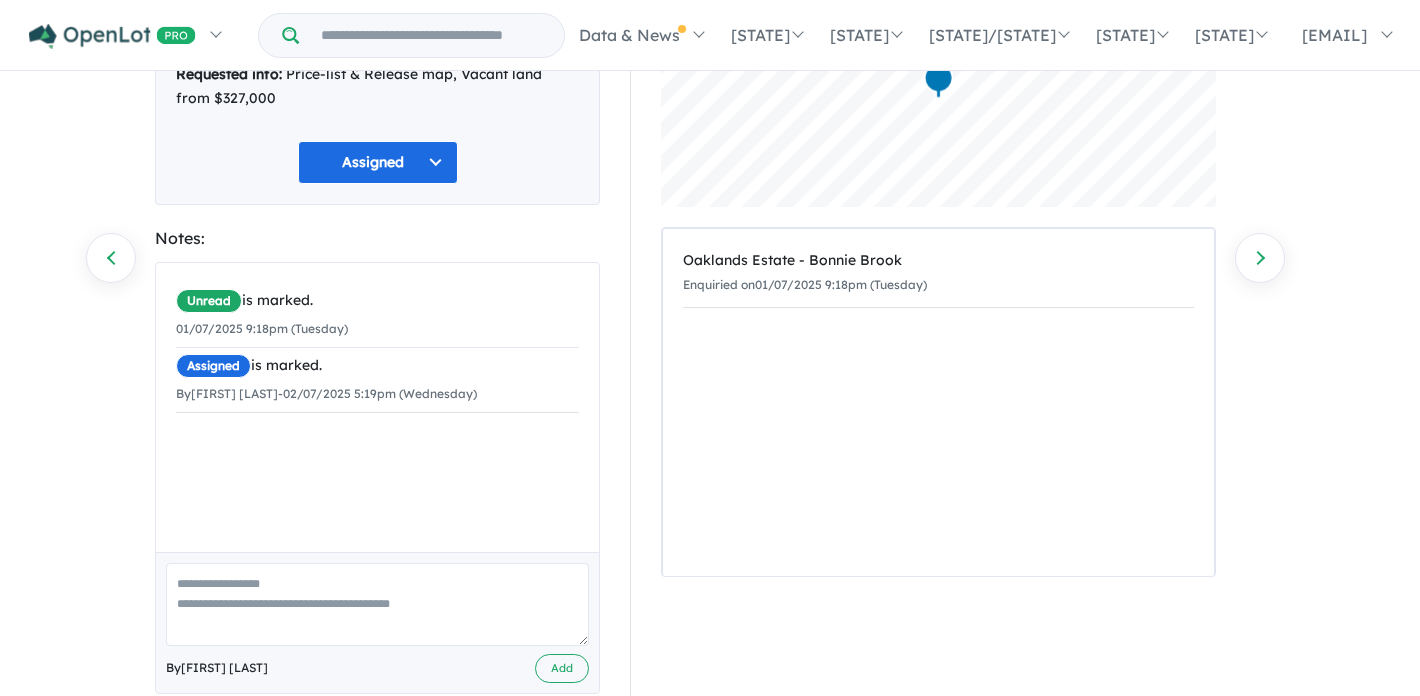 scroll, scrollTop: 221, scrollLeft: 0, axis: vertical 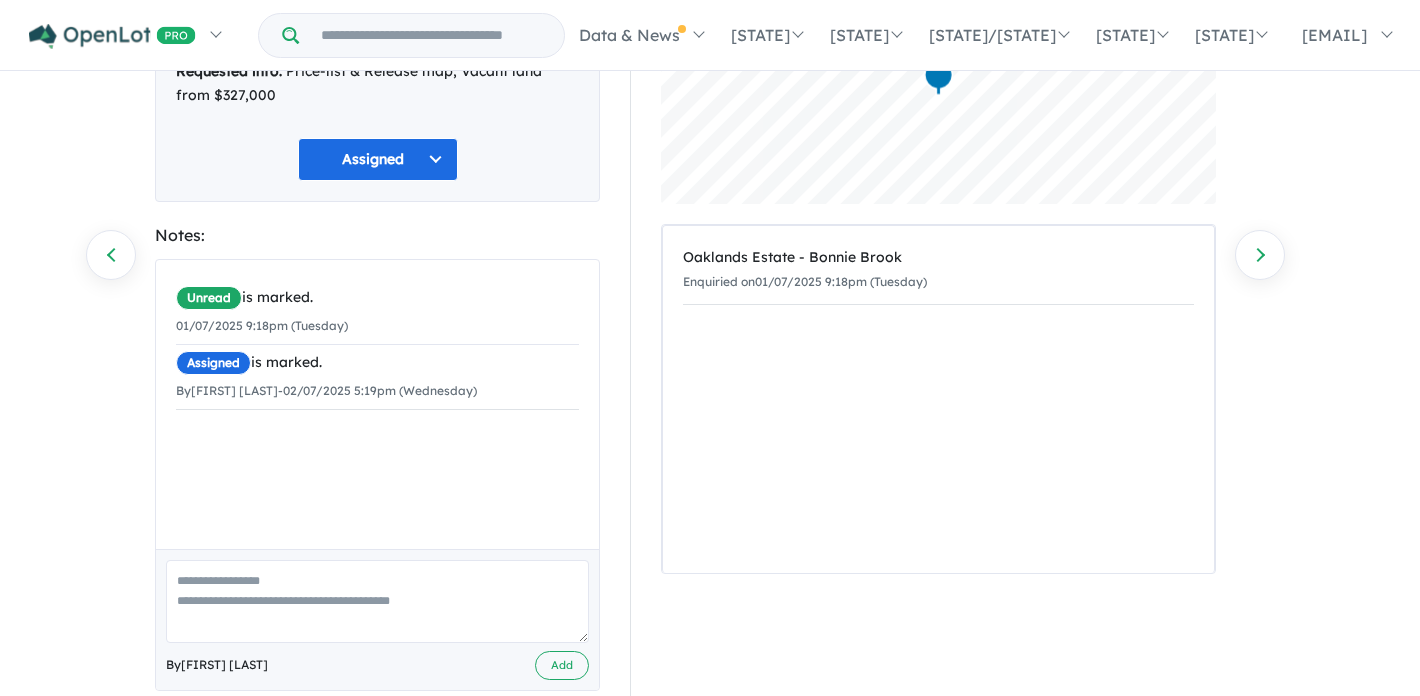click at bounding box center [377, 601] 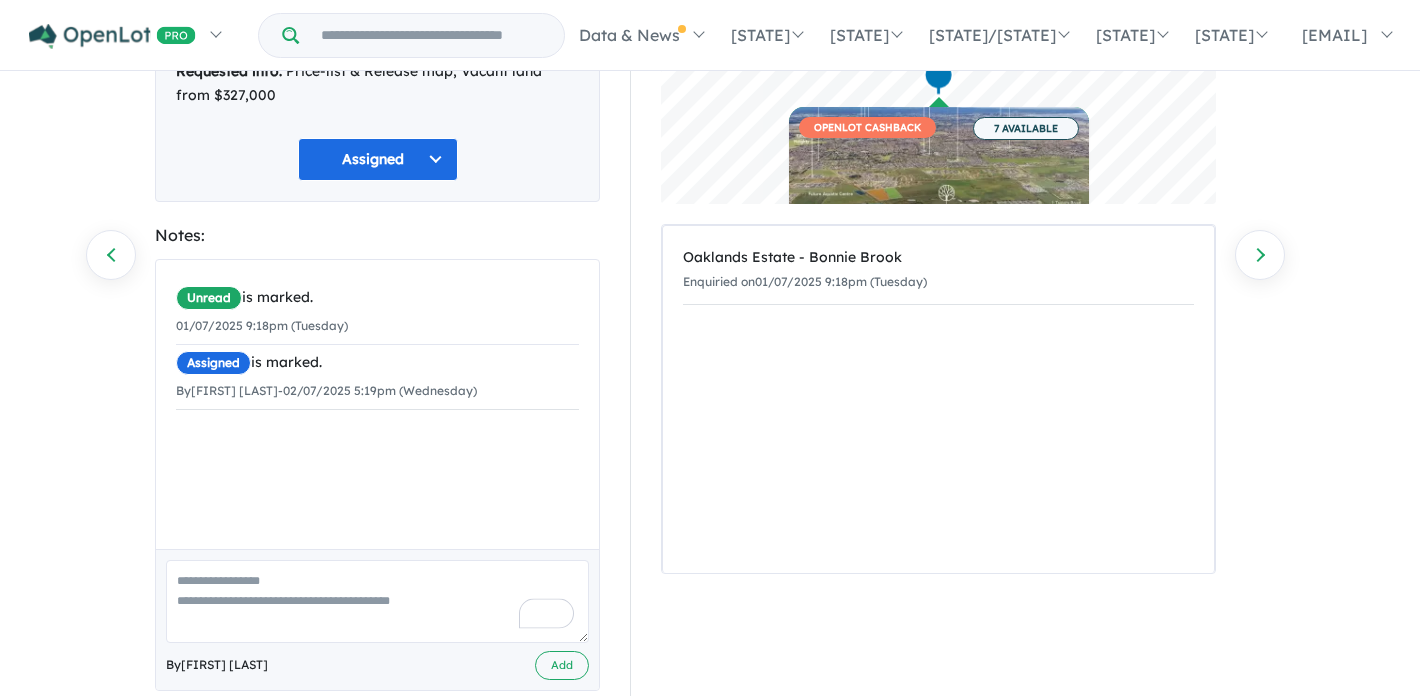 scroll, scrollTop: 0, scrollLeft: 0, axis: both 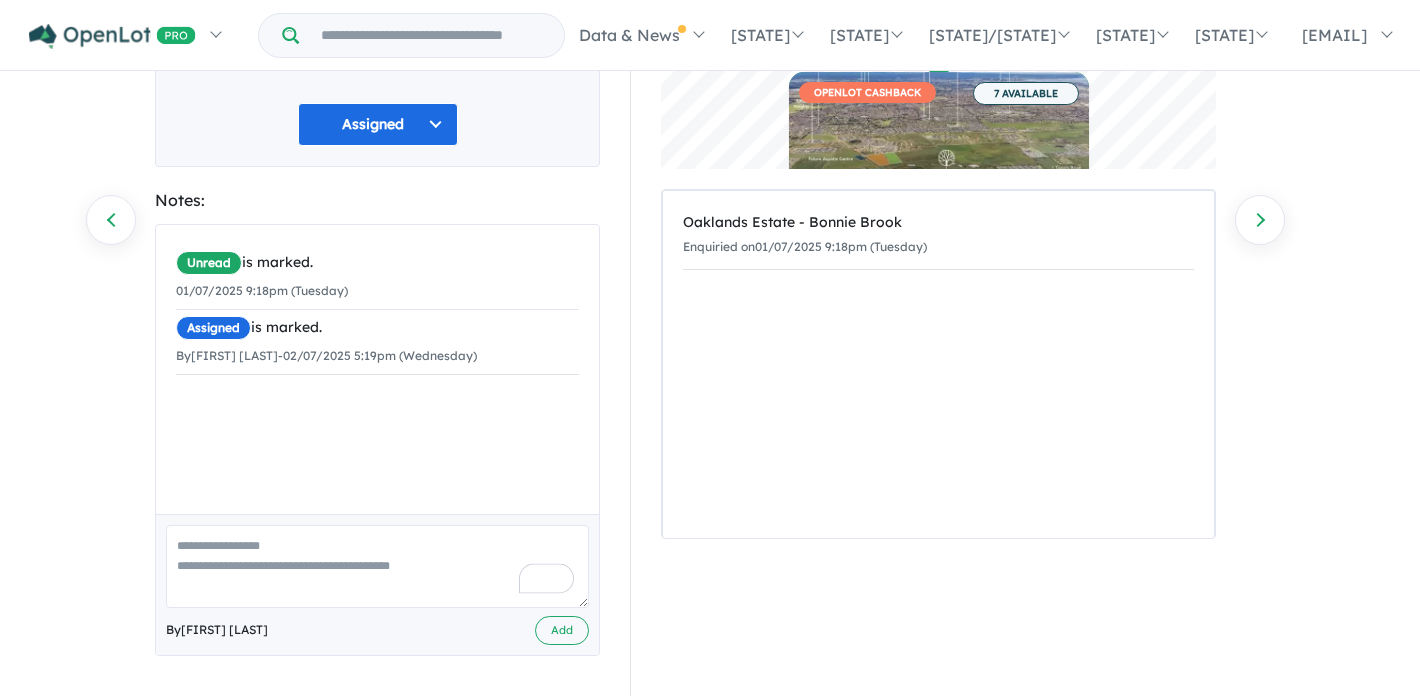 click at bounding box center [377, 566] 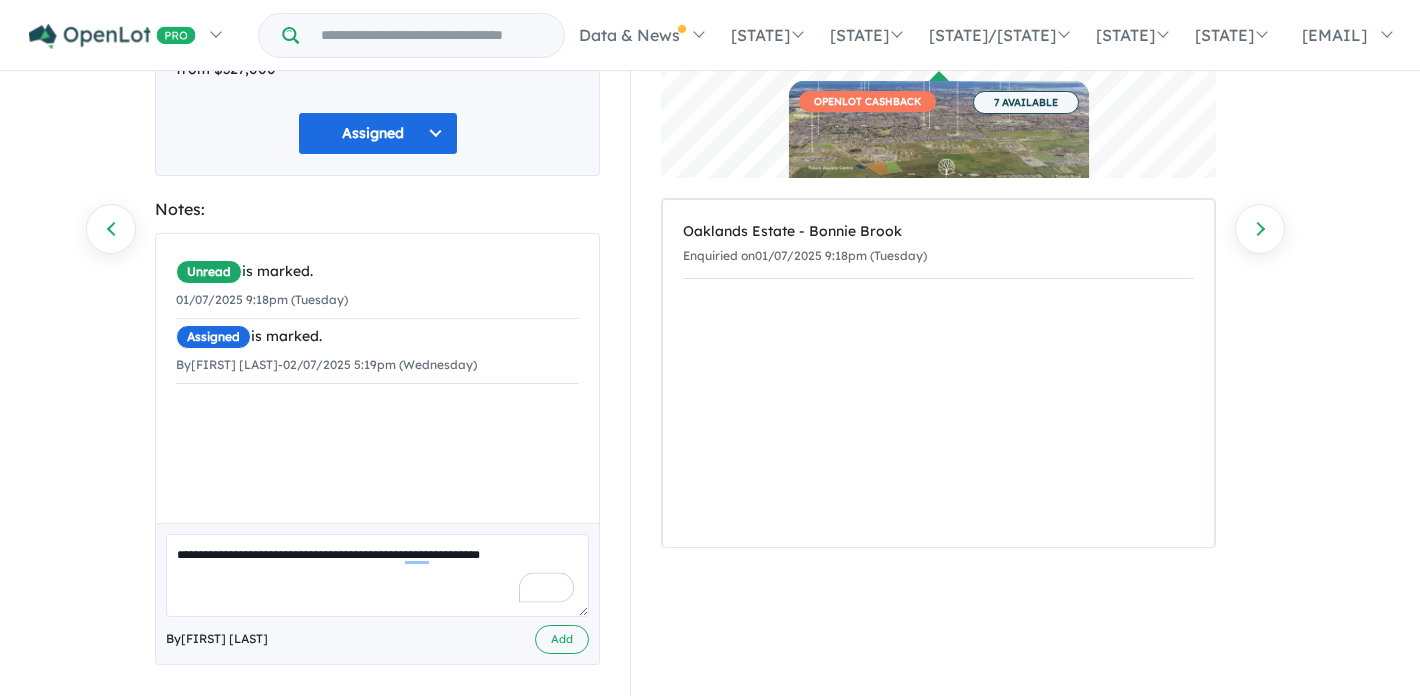 scroll, scrollTop: 257, scrollLeft: 0, axis: vertical 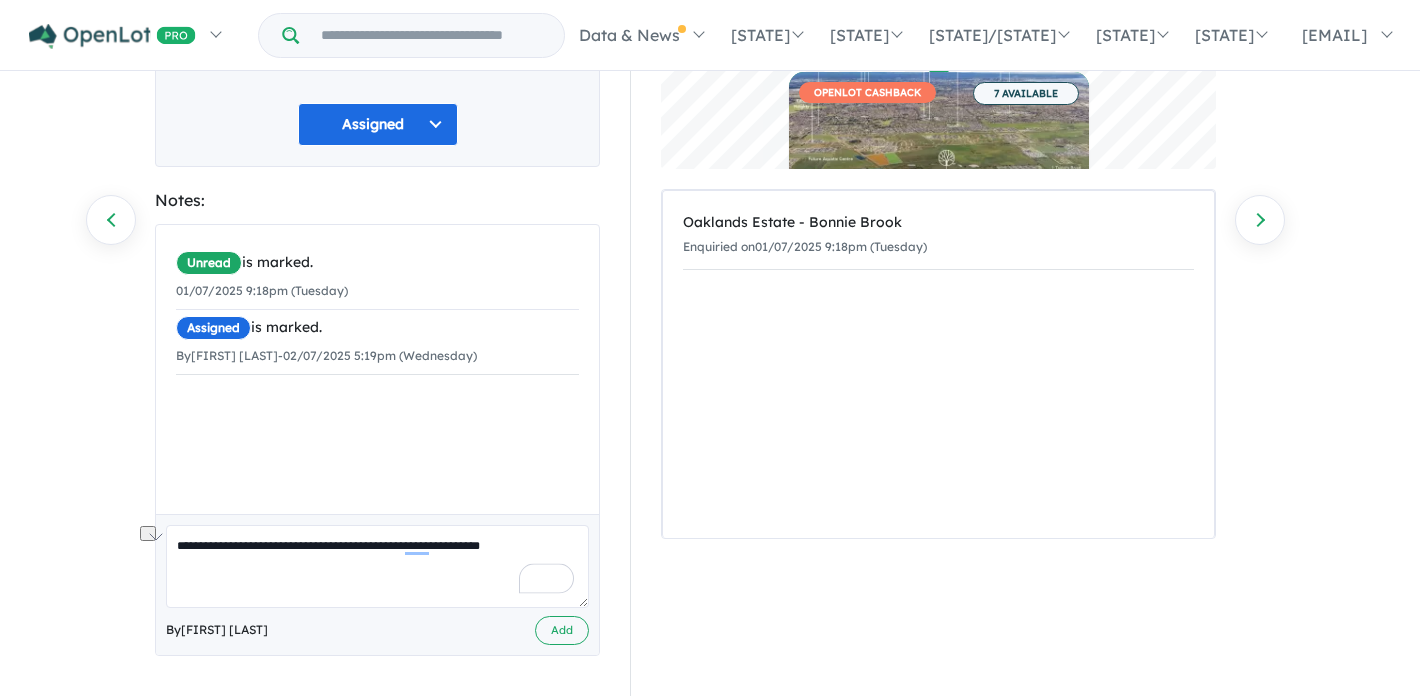 drag, startPoint x: 177, startPoint y: 547, endPoint x: 402, endPoint y: 577, distance: 226.9912 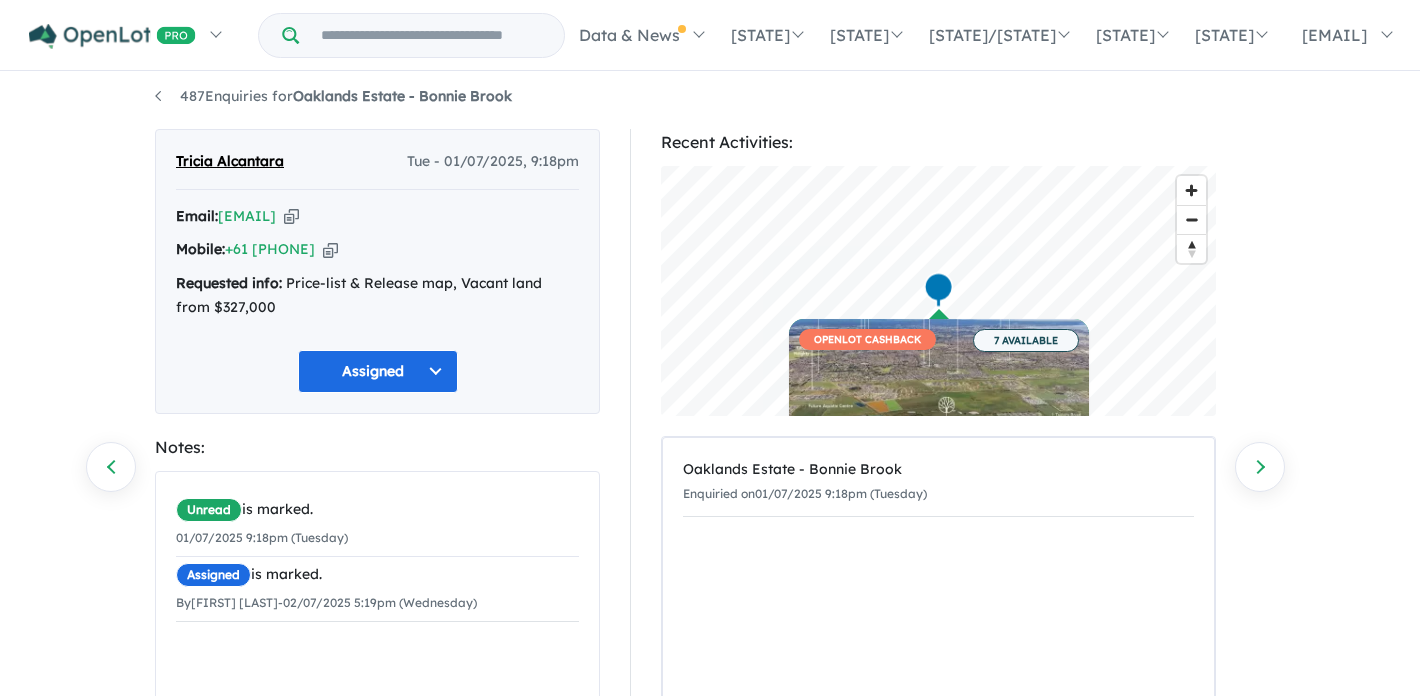 scroll, scrollTop: 0, scrollLeft: 0, axis: both 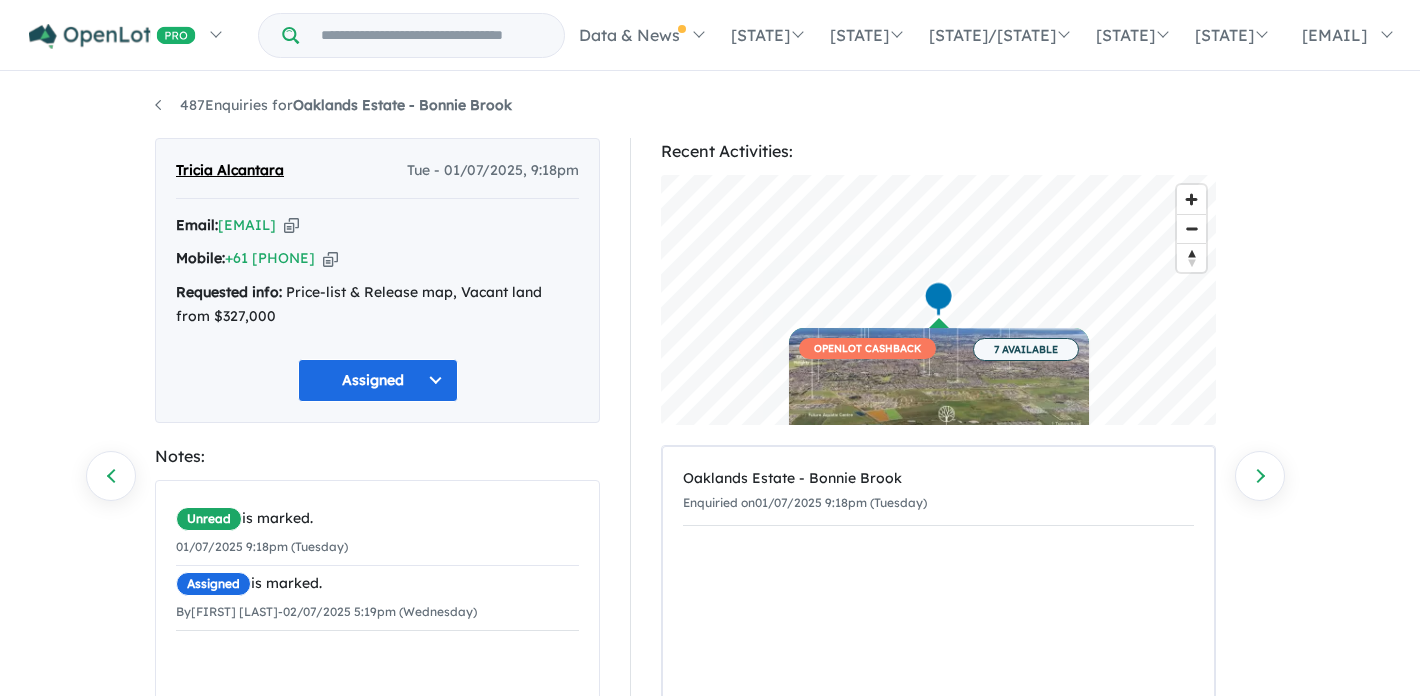 type on "**********" 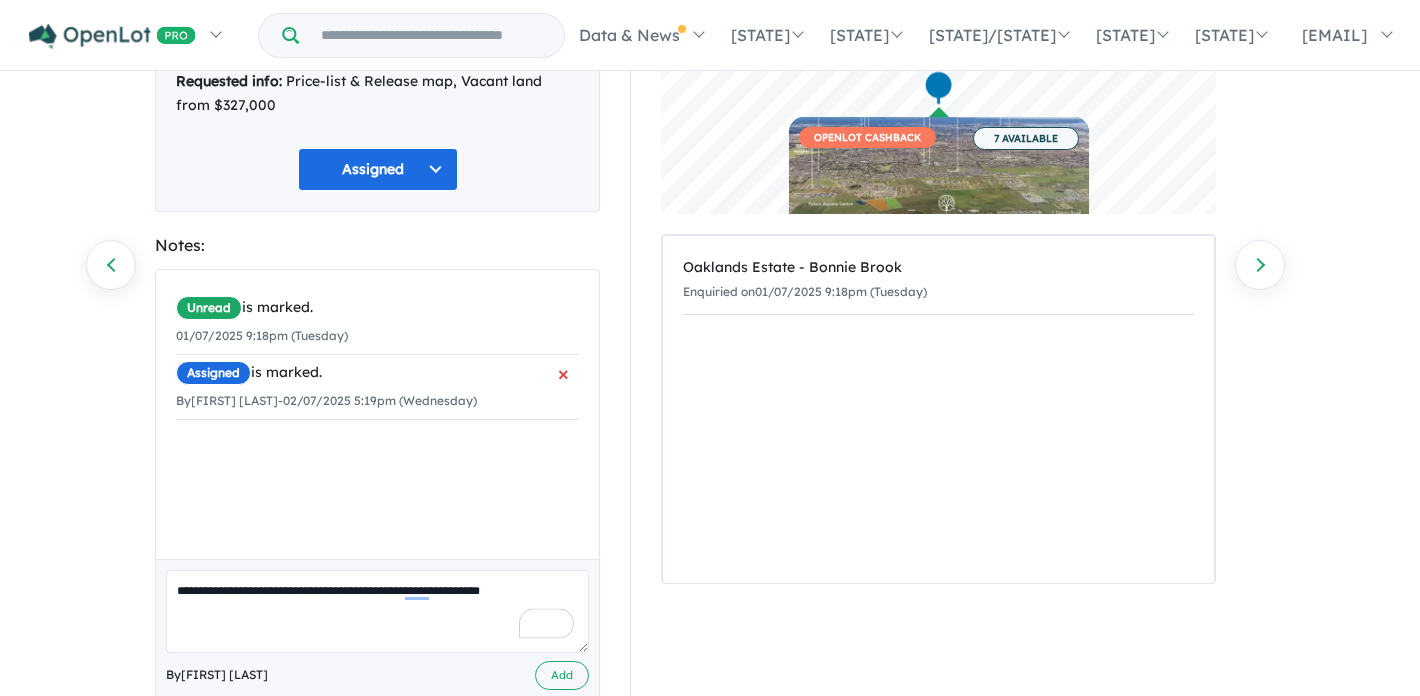 scroll, scrollTop: 214, scrollLeft: 0, axis: vertical 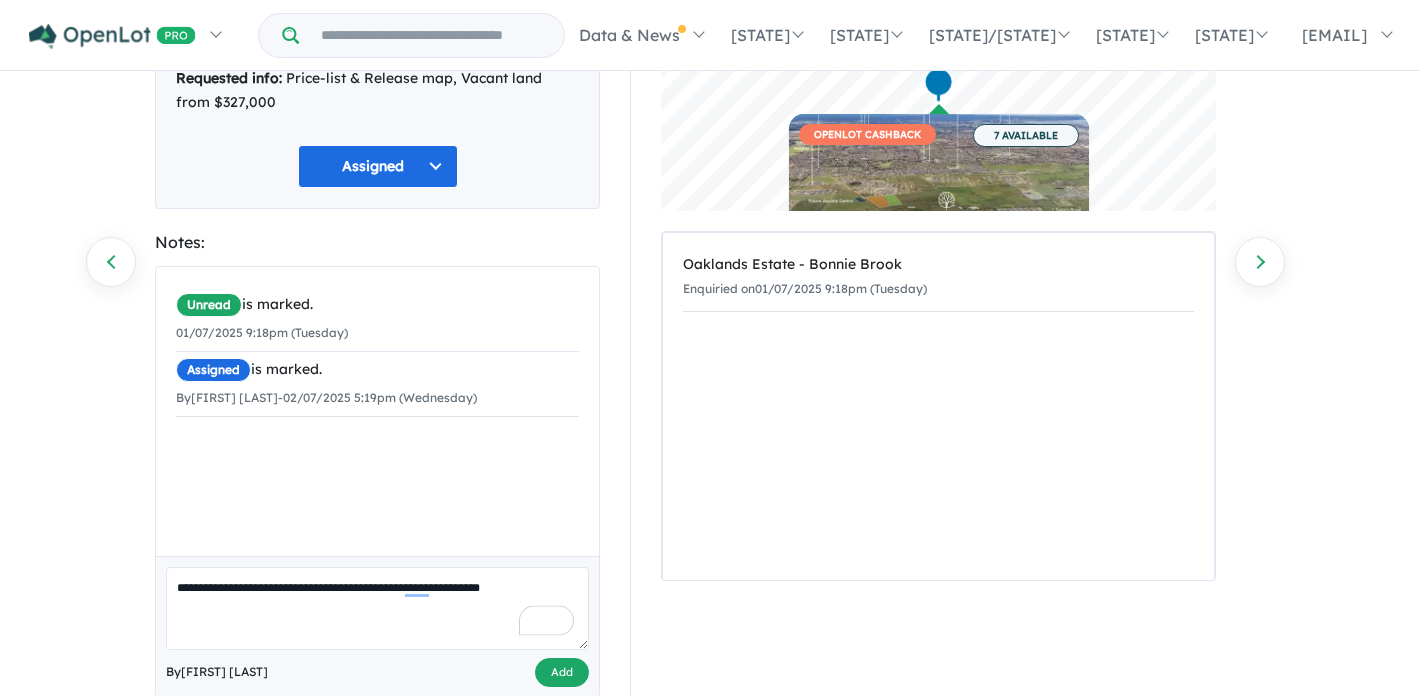 click on "Add" at bounding box center (562, 672) 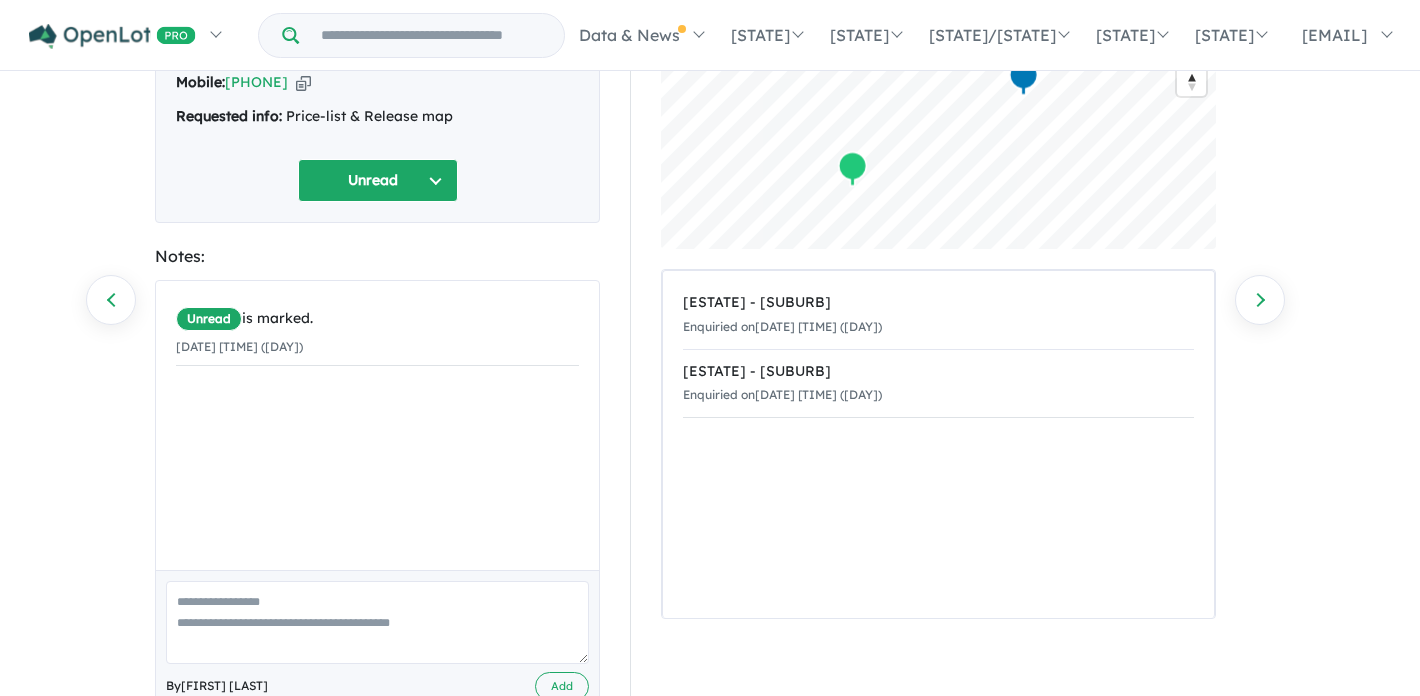 scroll, scrollTop: 191, scrollLeft: 0, axis: vertical 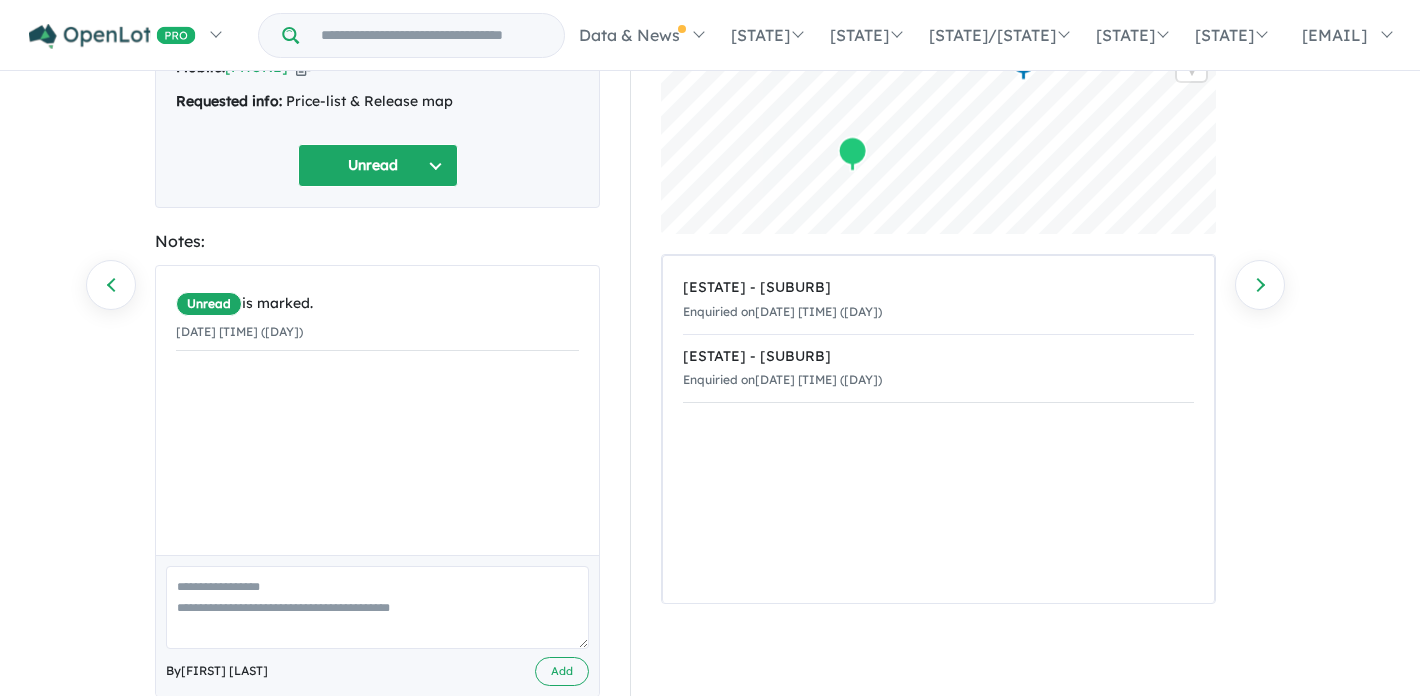 click at bounding box center (377, 607) 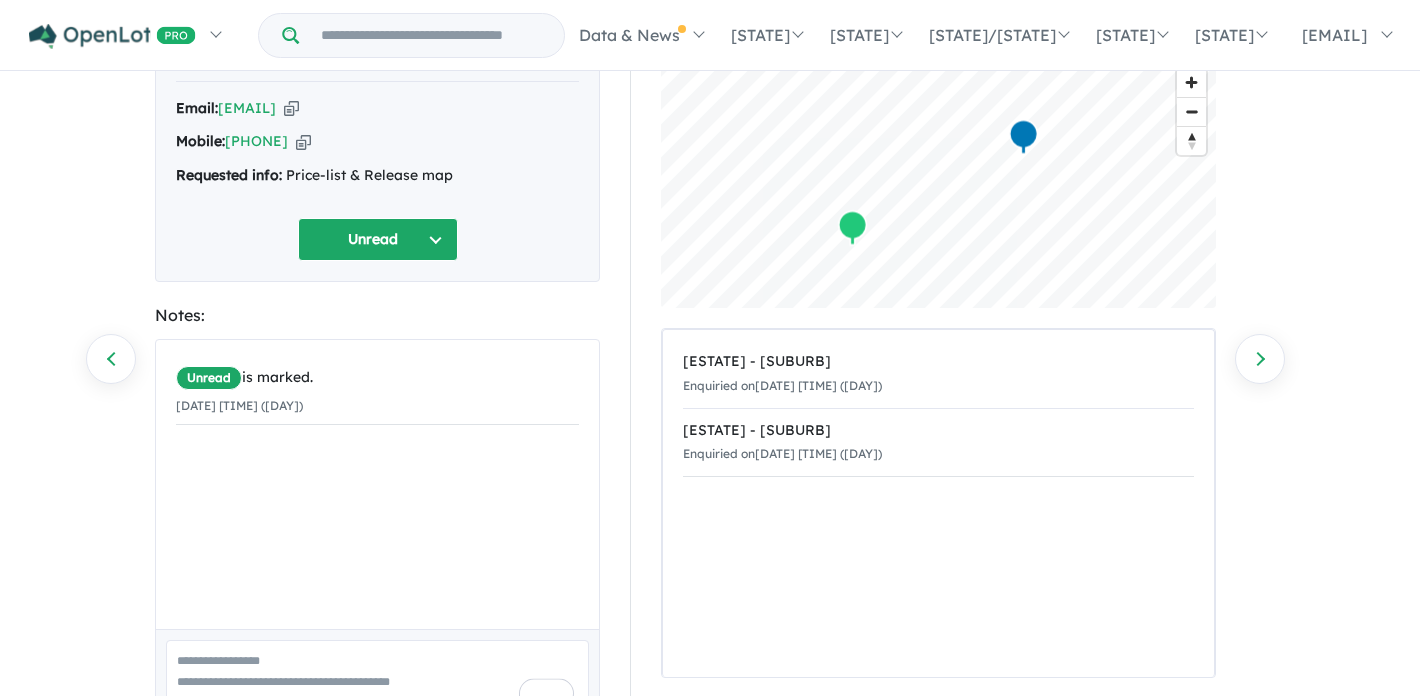 scroll, scrollTop: 136, scrollLeft: 0, axis: vertical 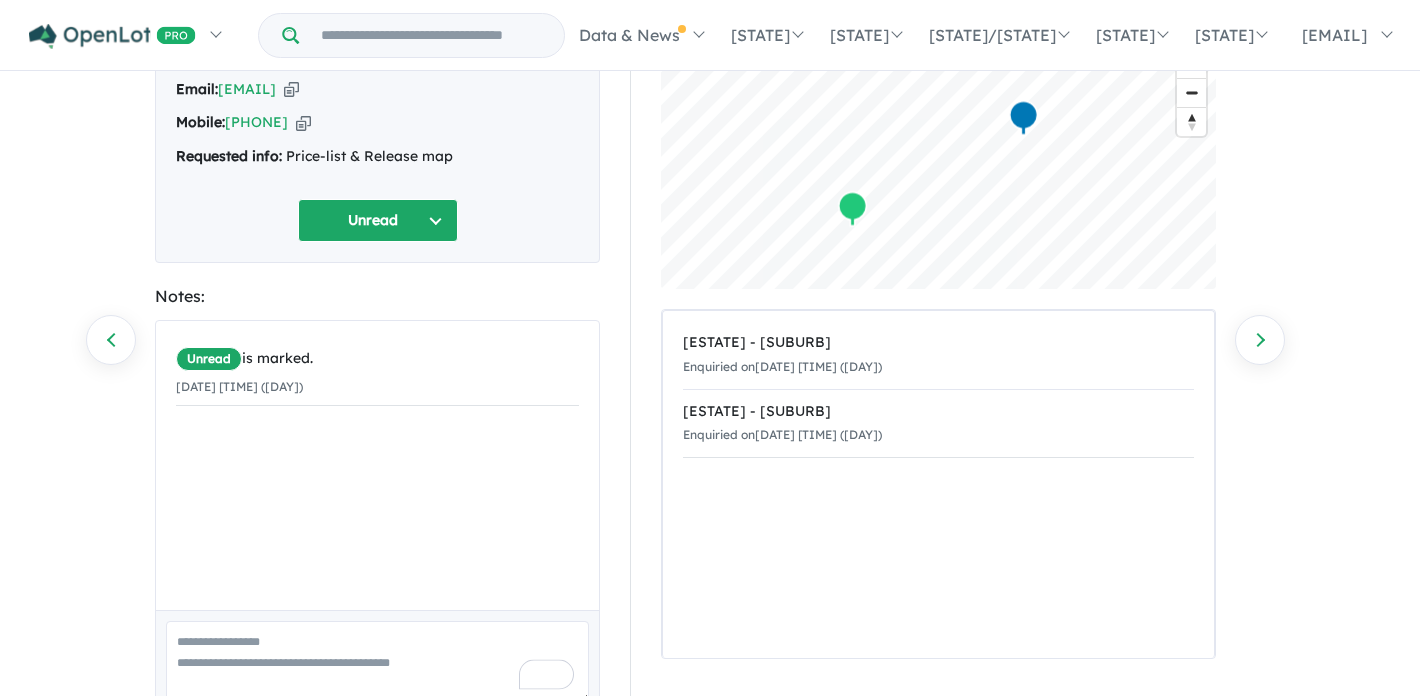 click at bounding box center [377, 662] 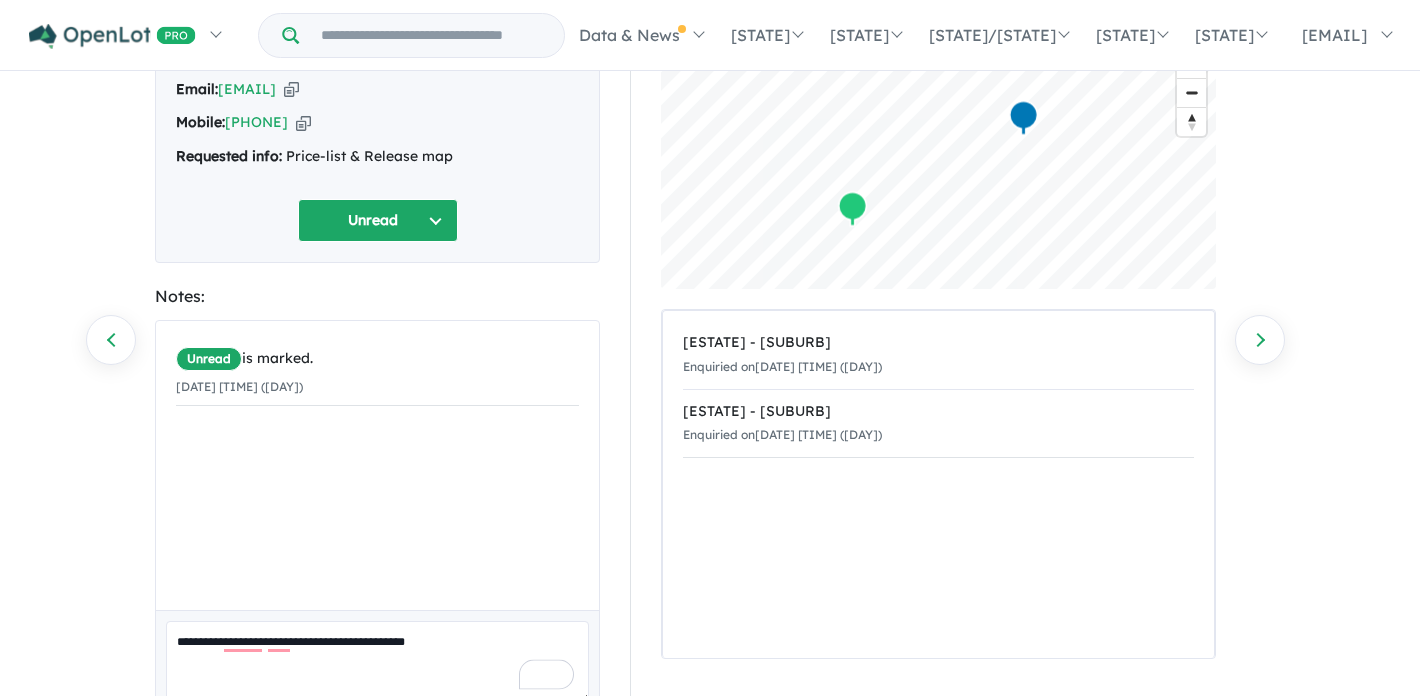 click on "**********" at bounding box center [377, 662] 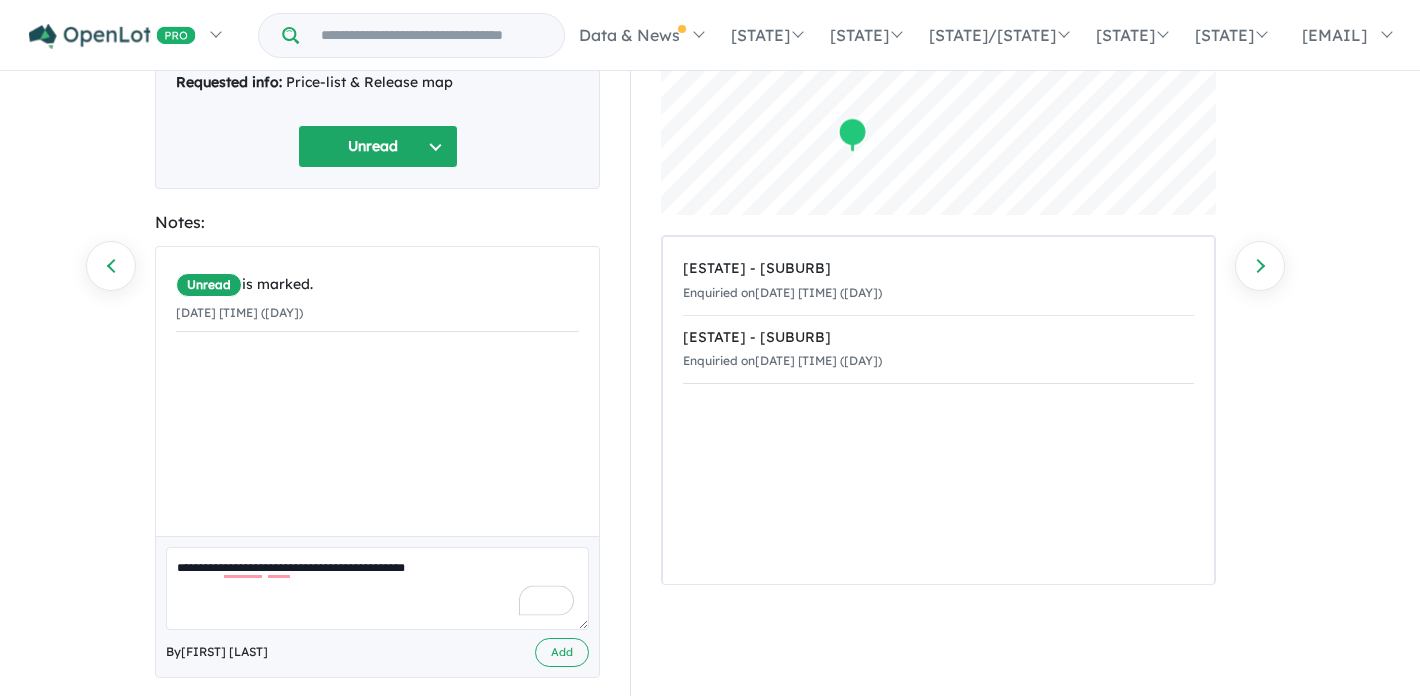 scroll, scrollTop: 233, scrollLeft: 0, axis: vertical 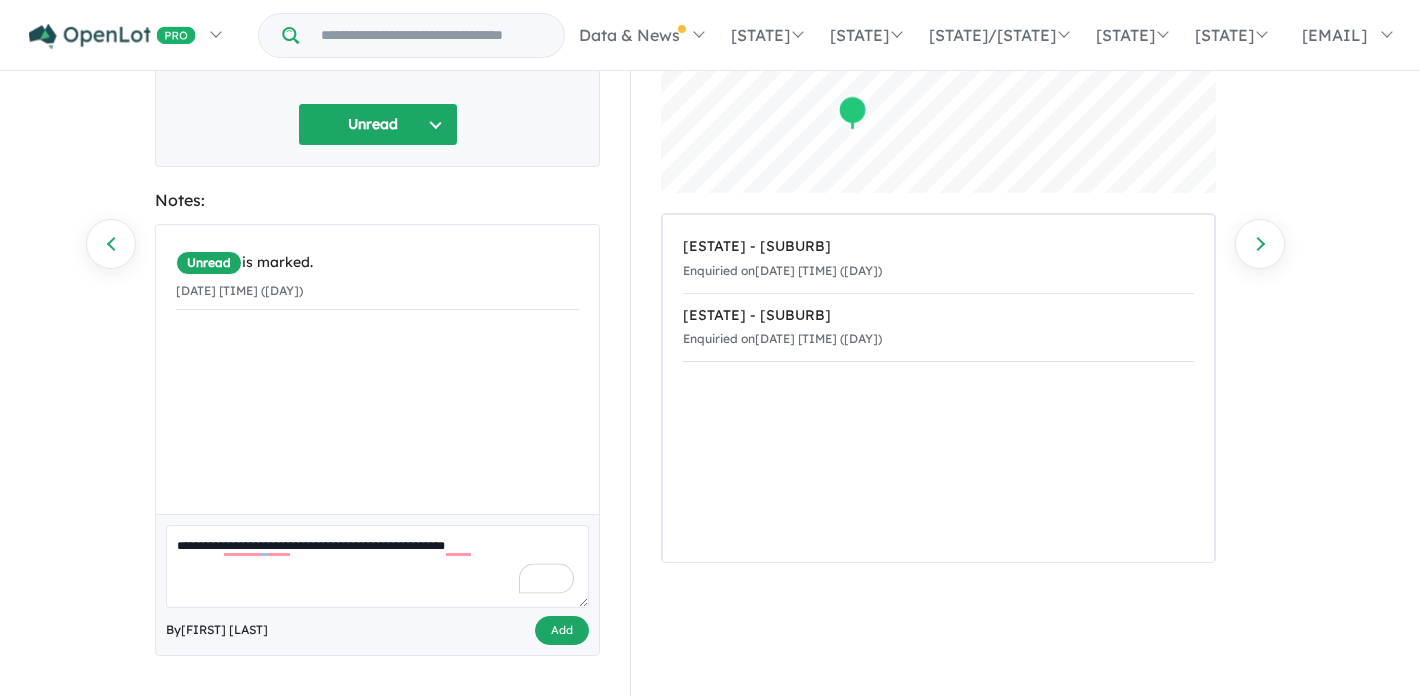 type on "**********" 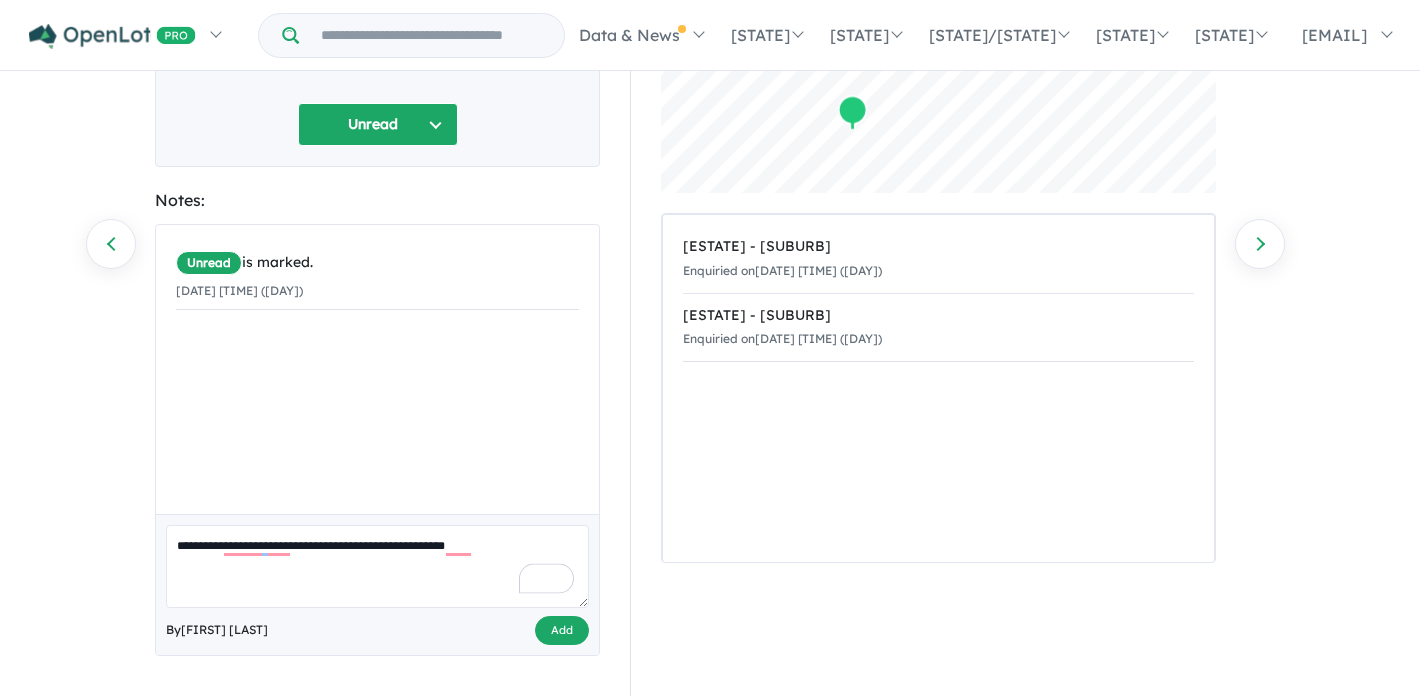 click on "Add" at bounding box center [562, 630] 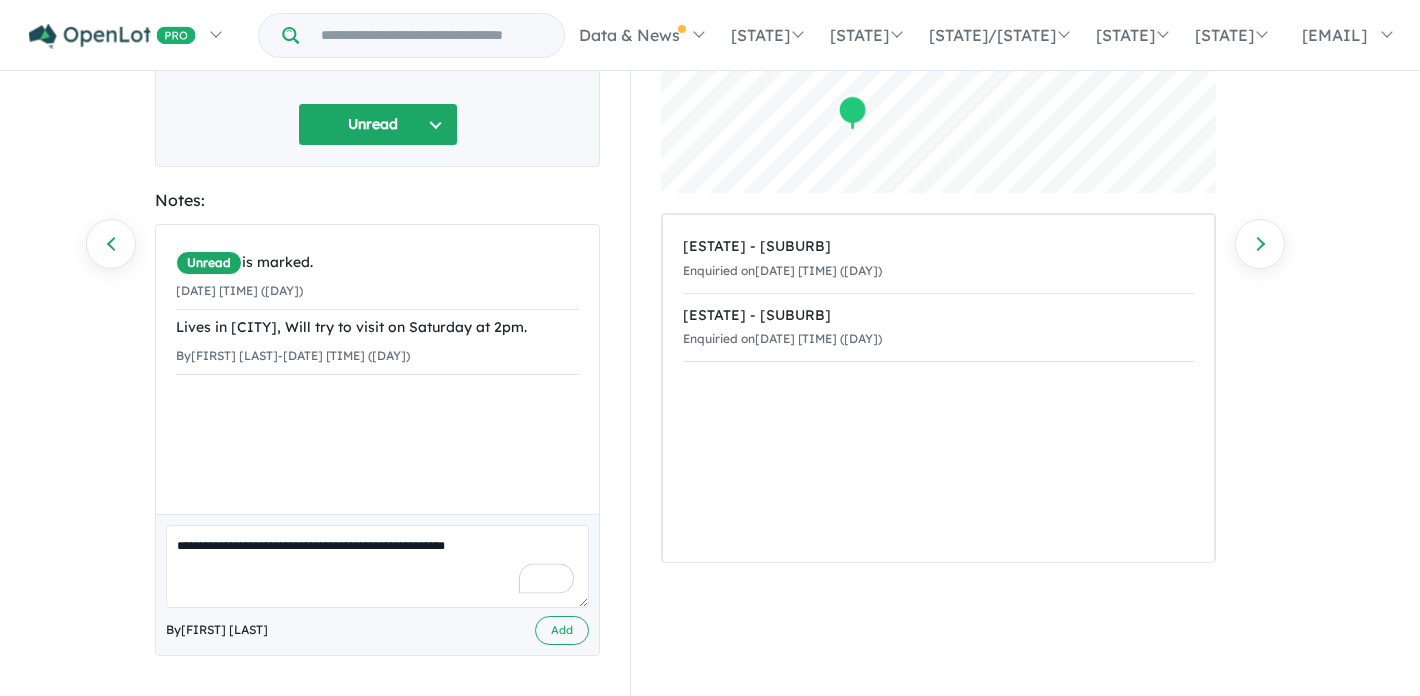 click on "Unread" at bounding box center (378, 124) 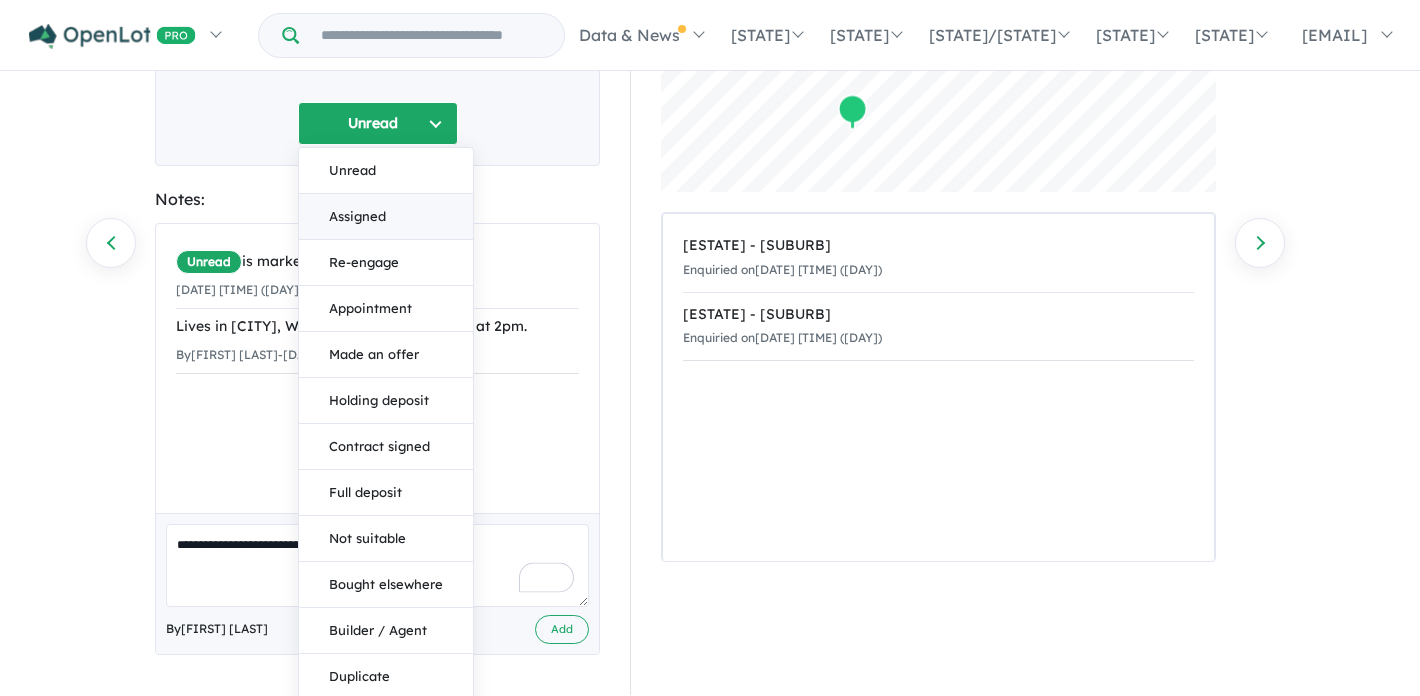 click on "Assigned" at bounding box center (386, 217) 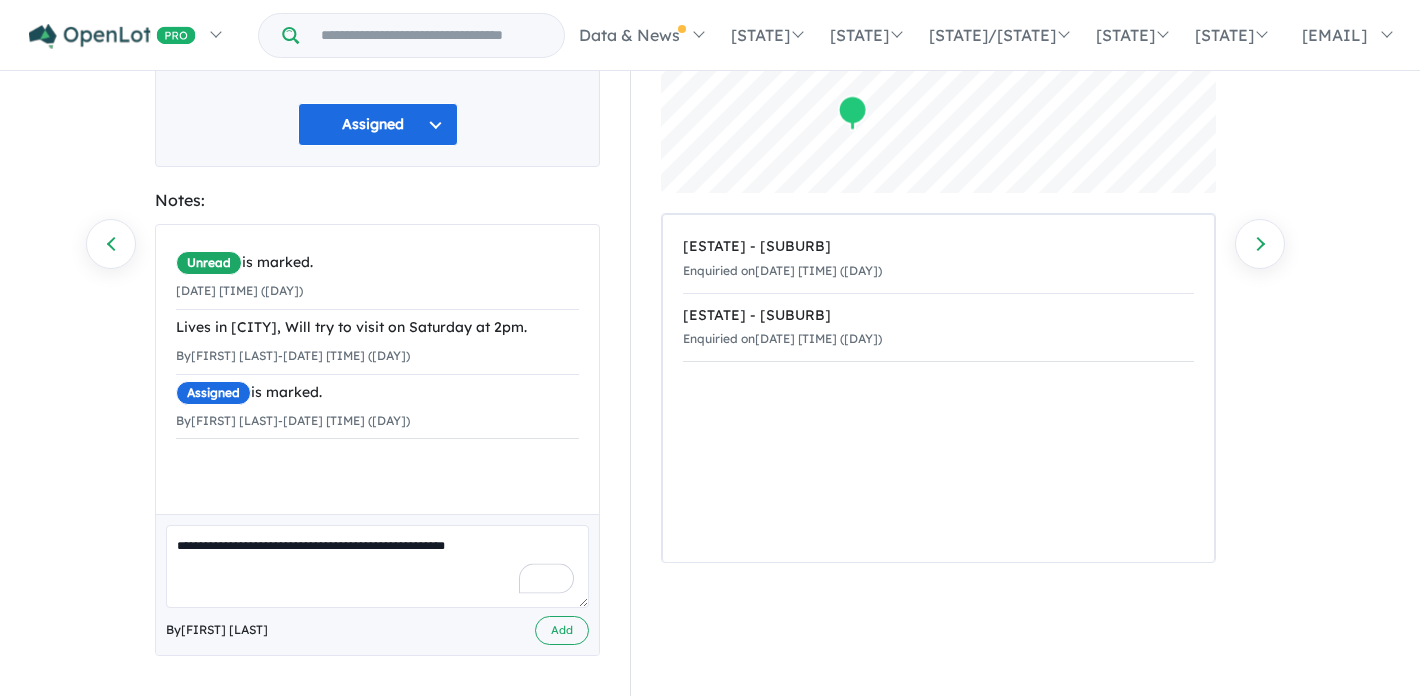 click on "Assigned" at bounding box center (378, 124) 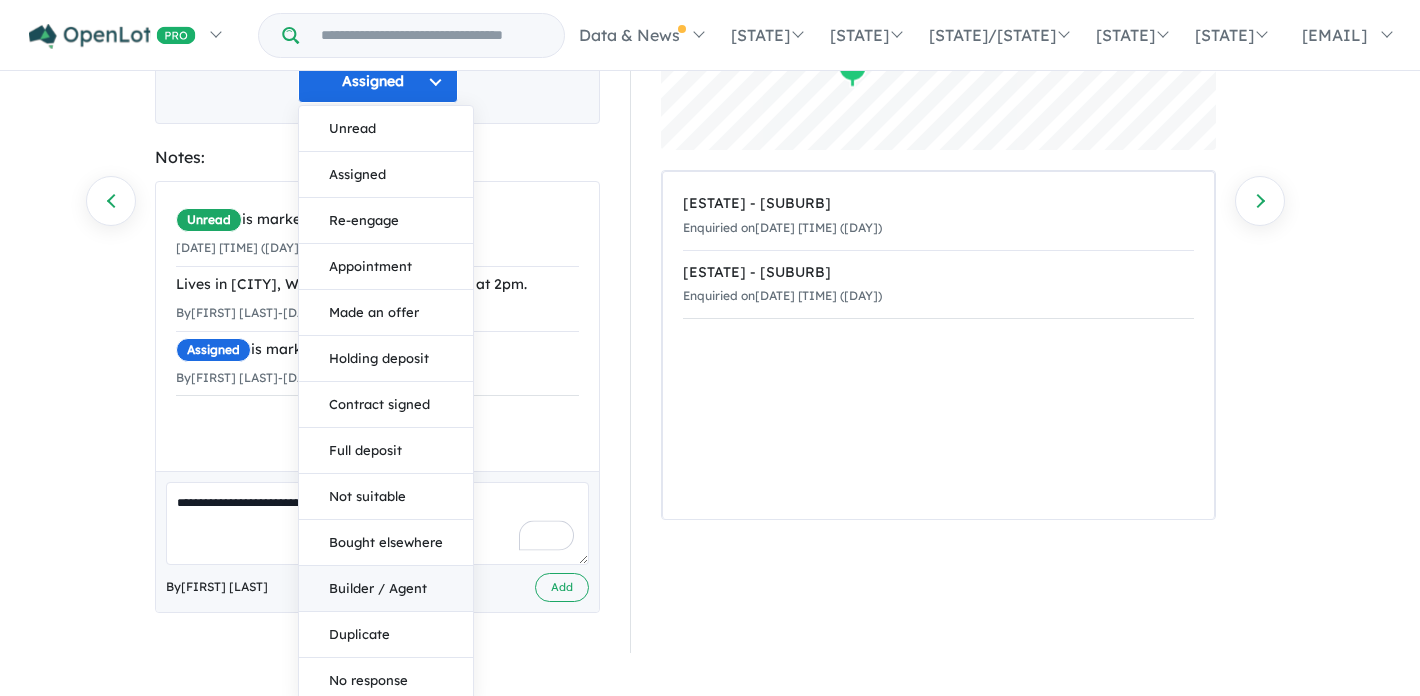 scroll, scrollTop: 283, scrollLeft: 0, axis: vertical 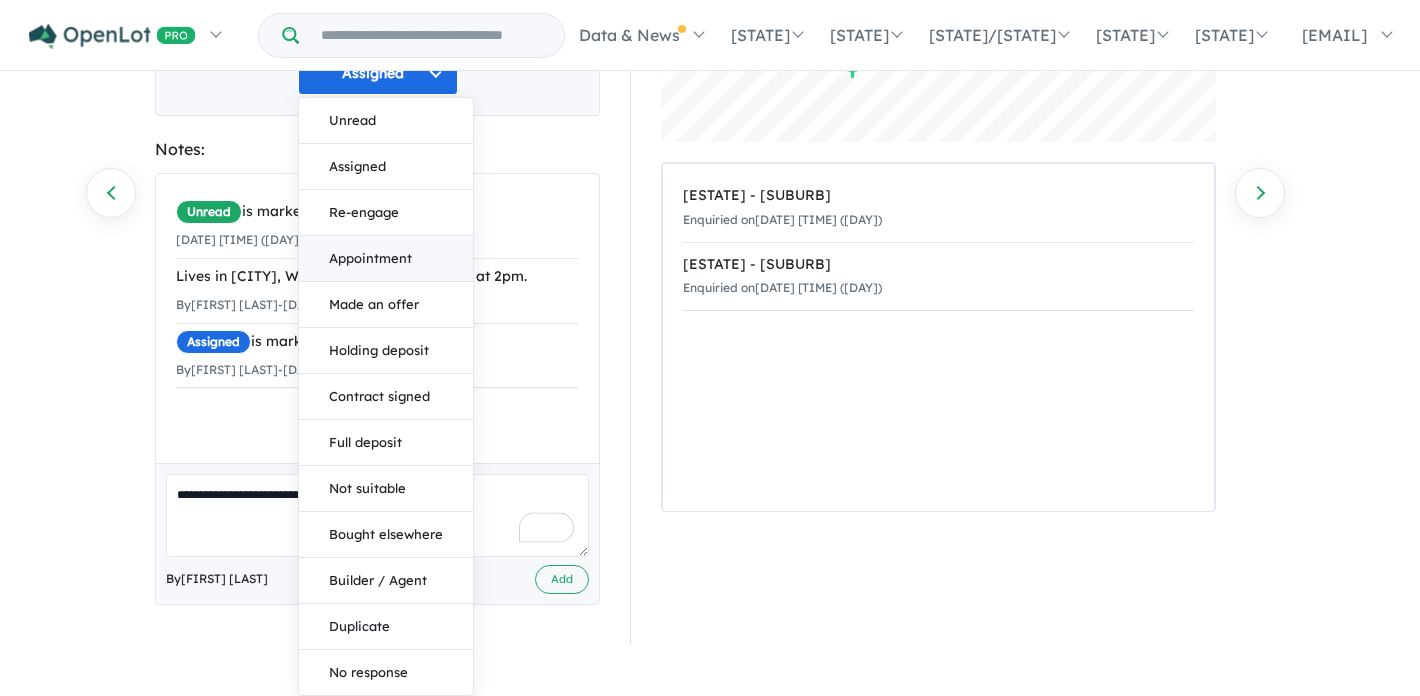 click on "Appointment" at bounding box center [386, 259] 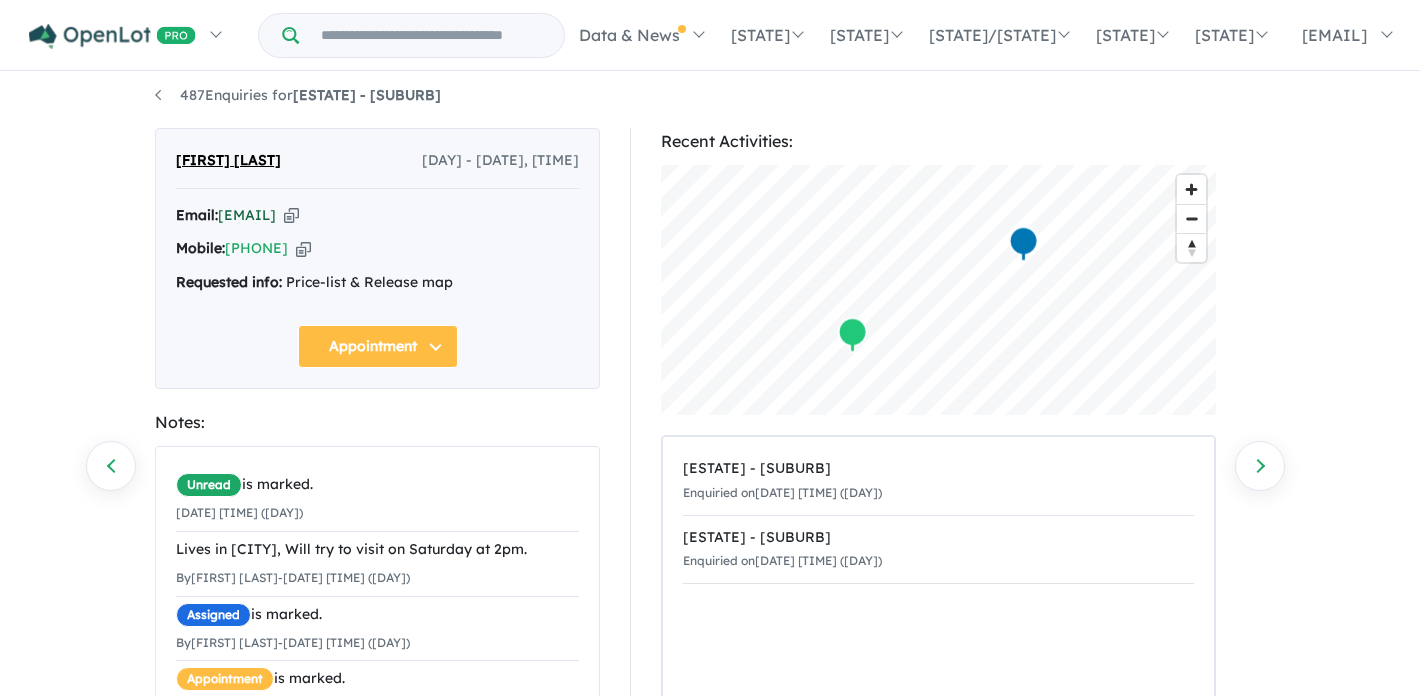 scroll, scrollTop: 0, scrollLeft: 0, axis: both 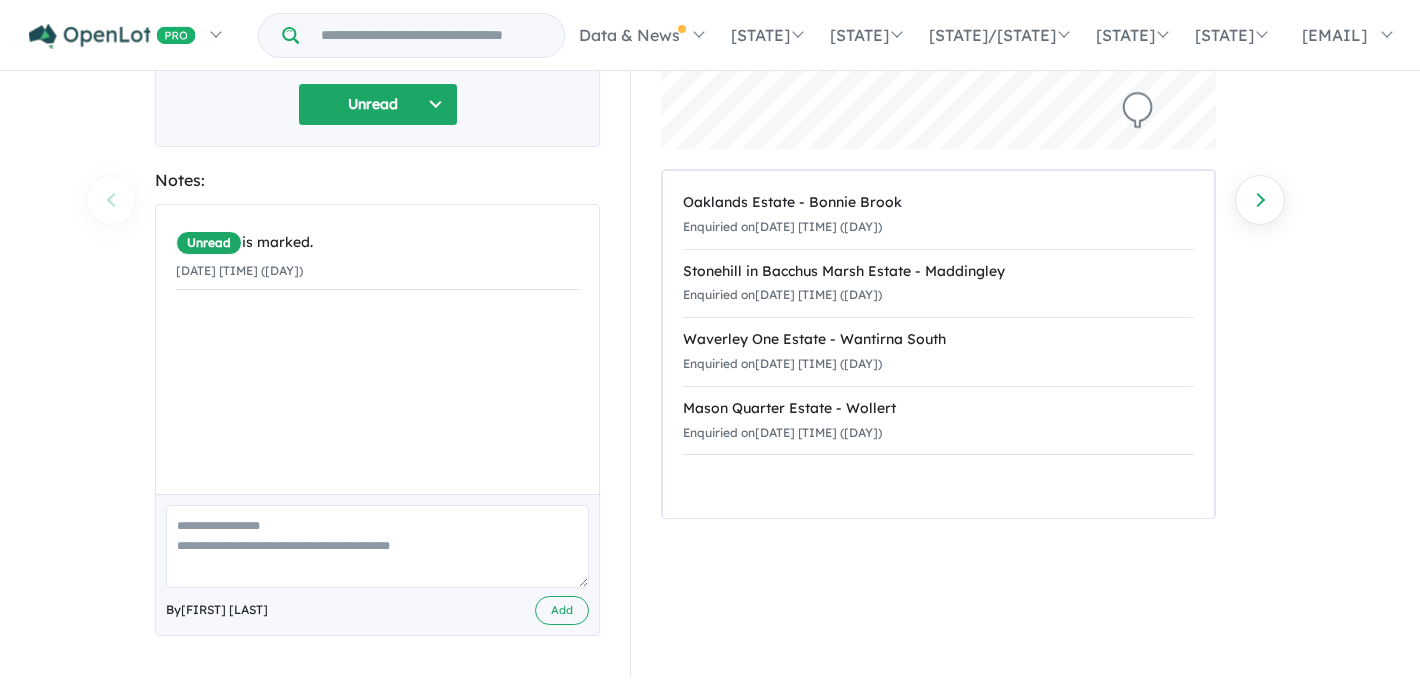 click at bounding box center [377, 546] 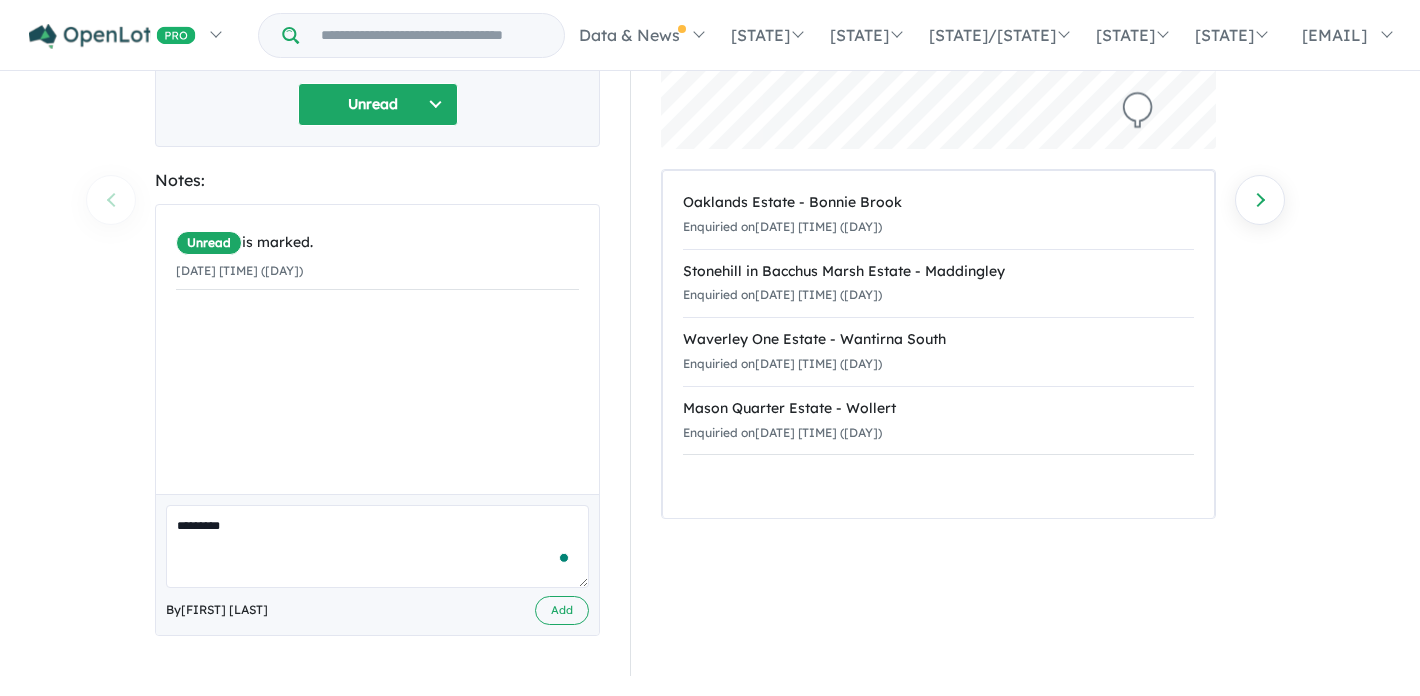scroll, scrollTop: 257, scrollLeft: 0, axis: vertical 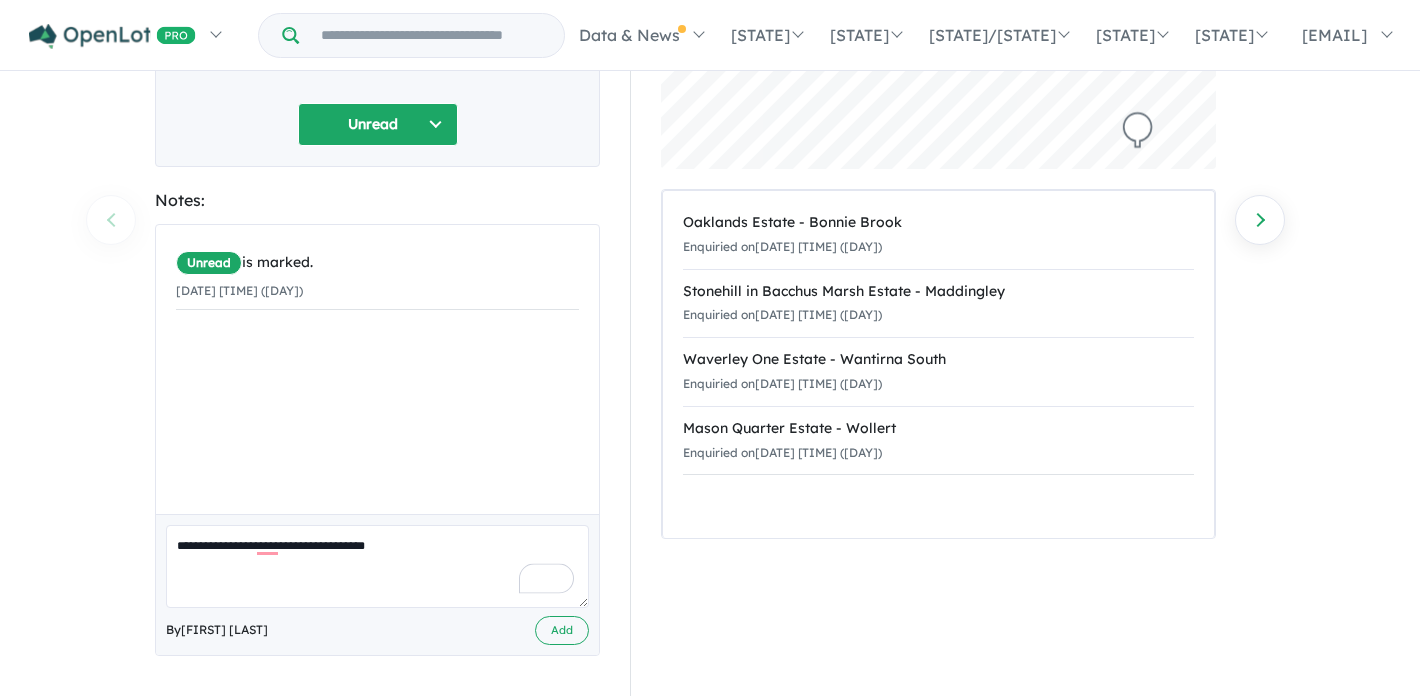 click on "**********" at bounding box center [377, 566] 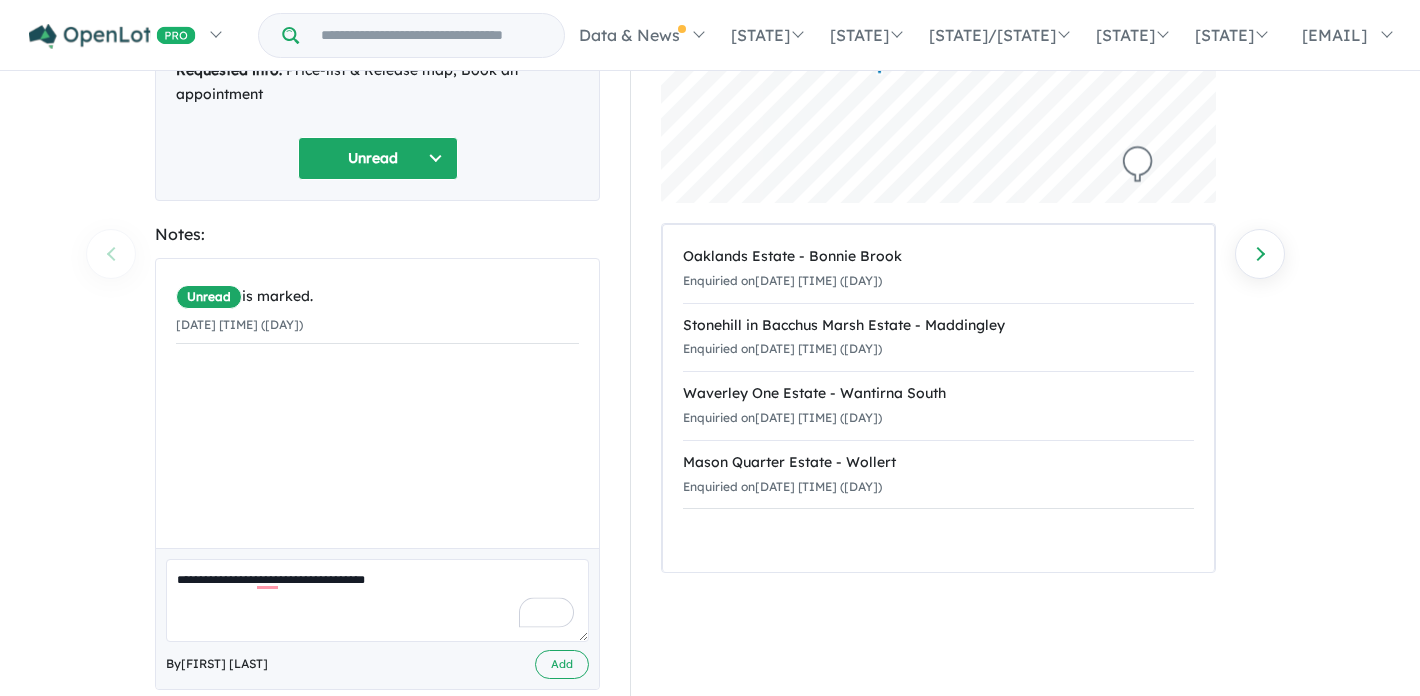 scroll, scrollTop: 257, scrollLeft: 0, axis: vertical 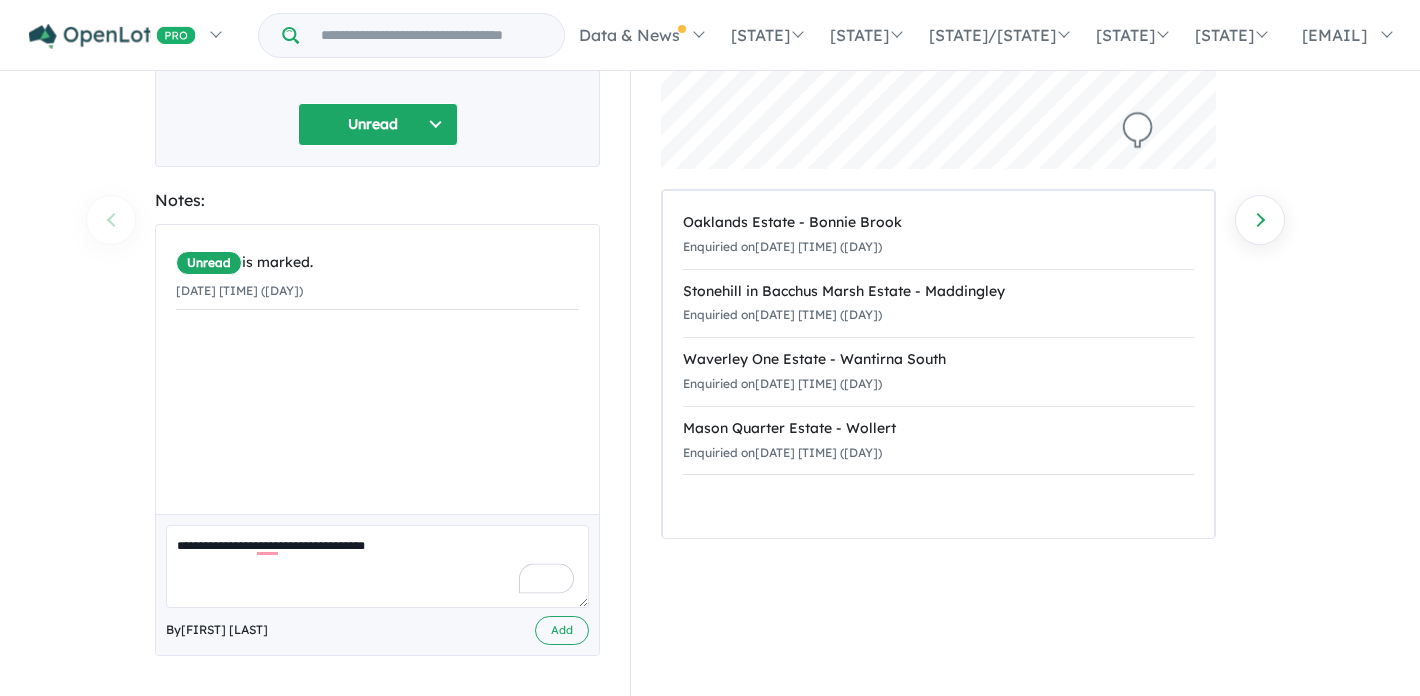 click on "**********" at bounding box center [377, 566] 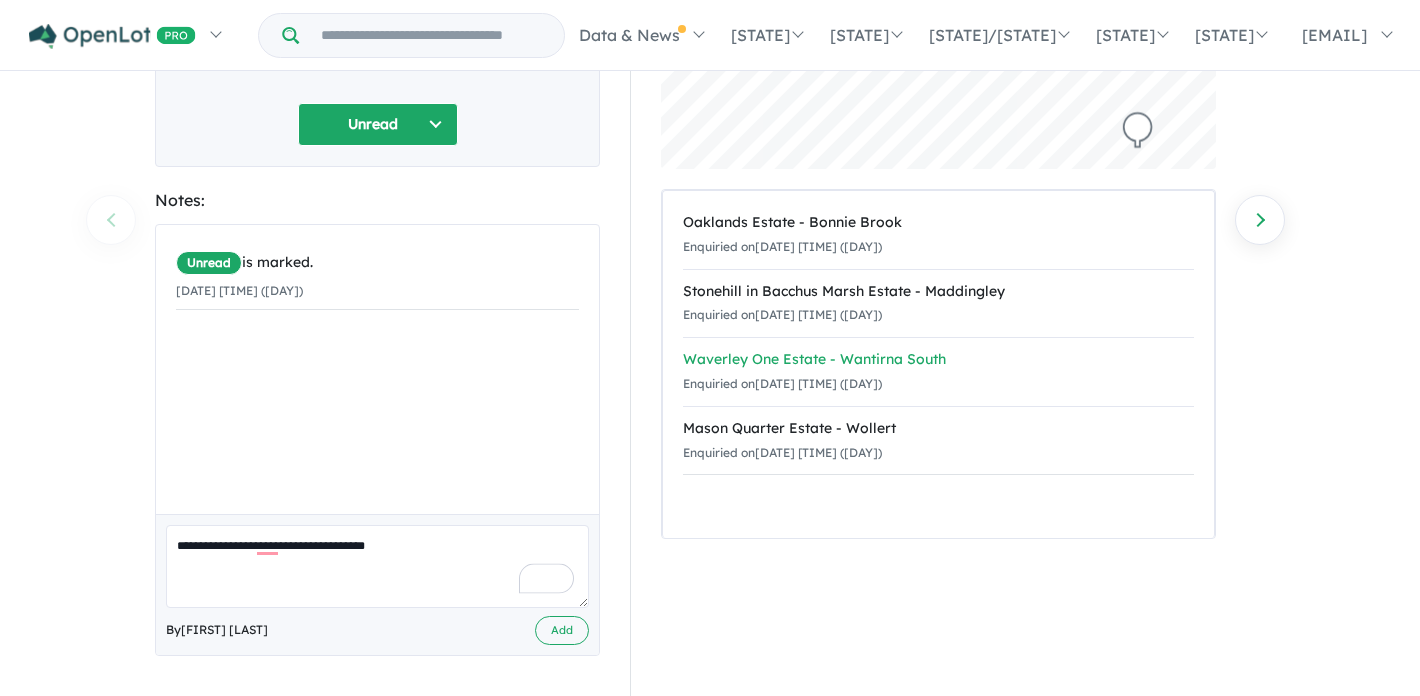 scroll, scrollTop: 242, scrollLeft: 0, axis: vertical 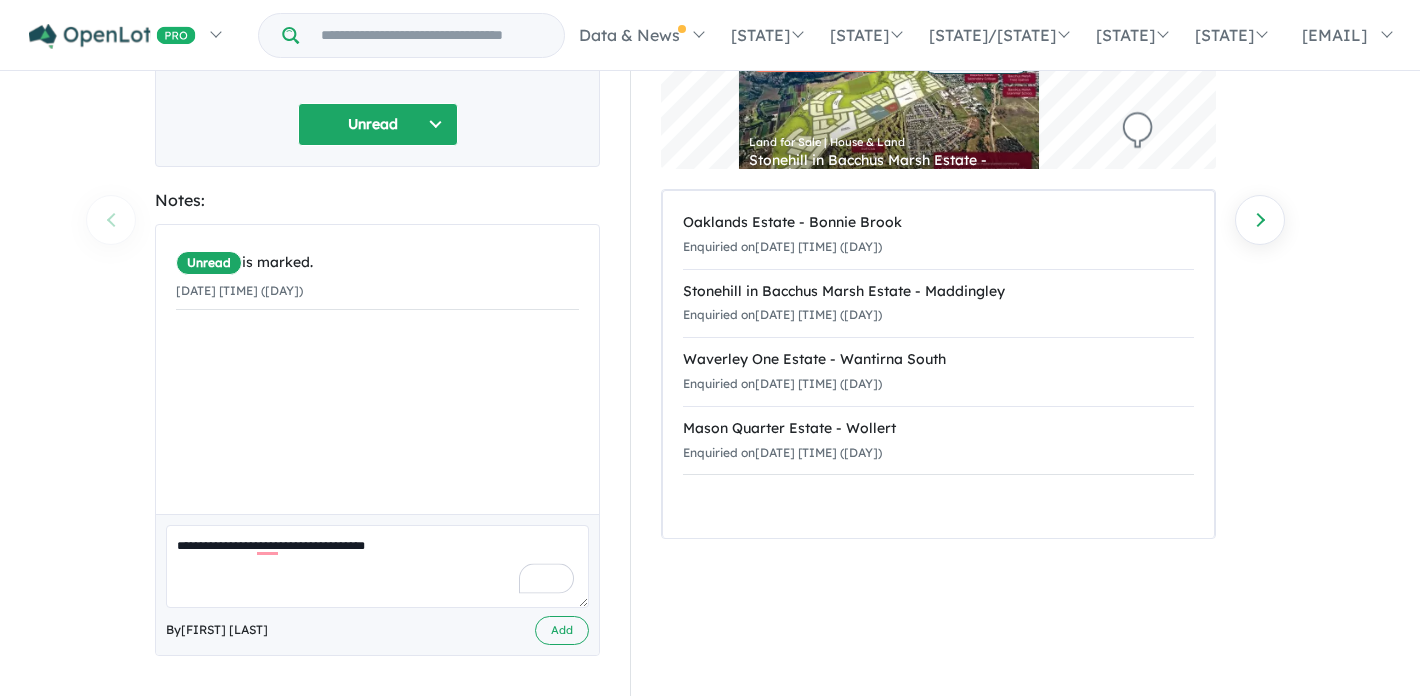 click on "**********" at bounding box center [377, 566] 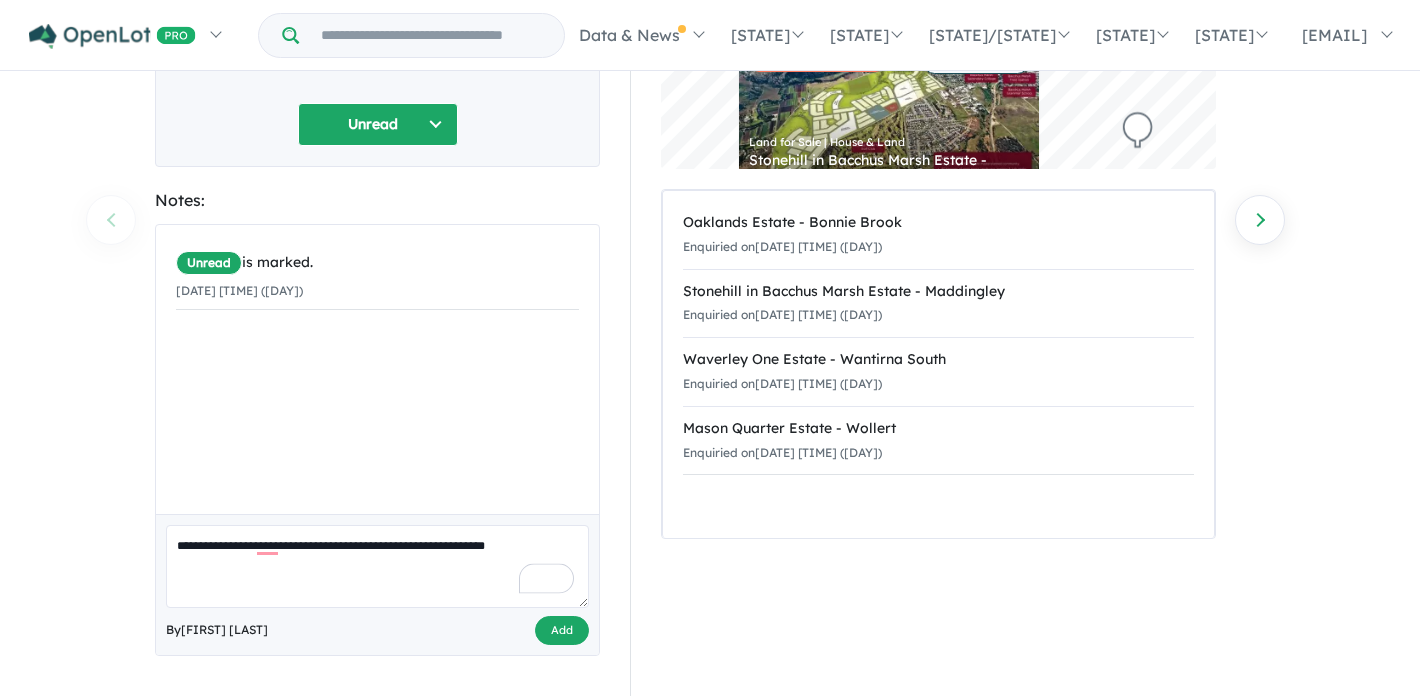 type on "**********" 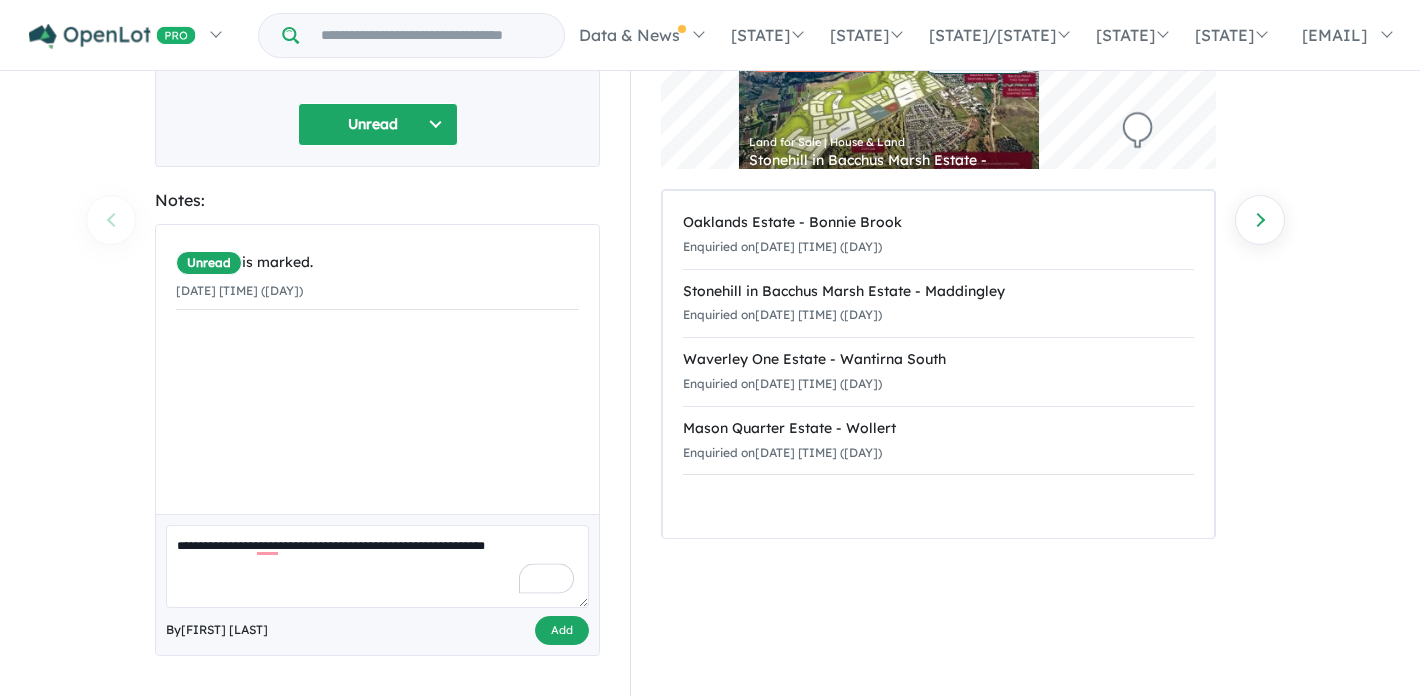 click on "Add" at bounding box center (562, 630) 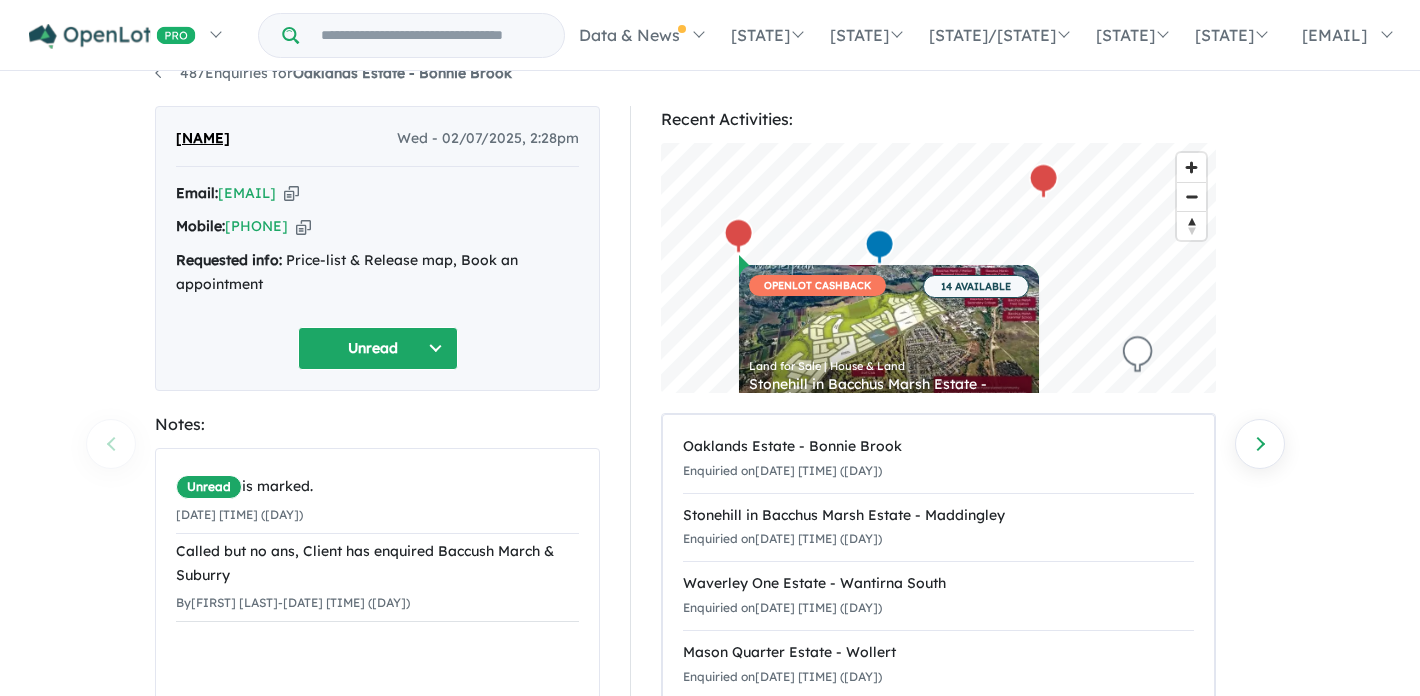 scroll, scrollTop: 0, scrollLeft: 0, axis: both 